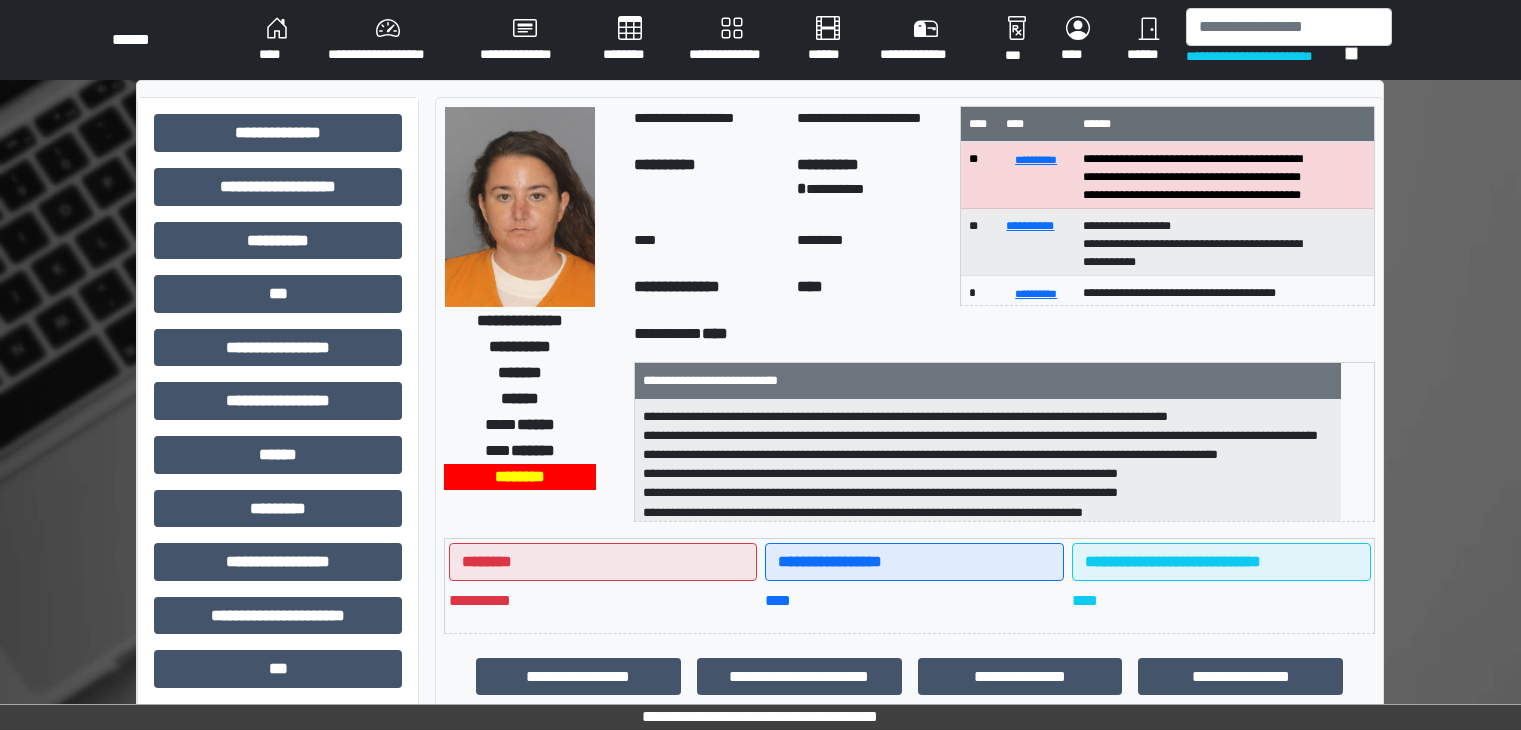 scroll, scrollTop: 284, scrollLeft: 0, axis: vertical 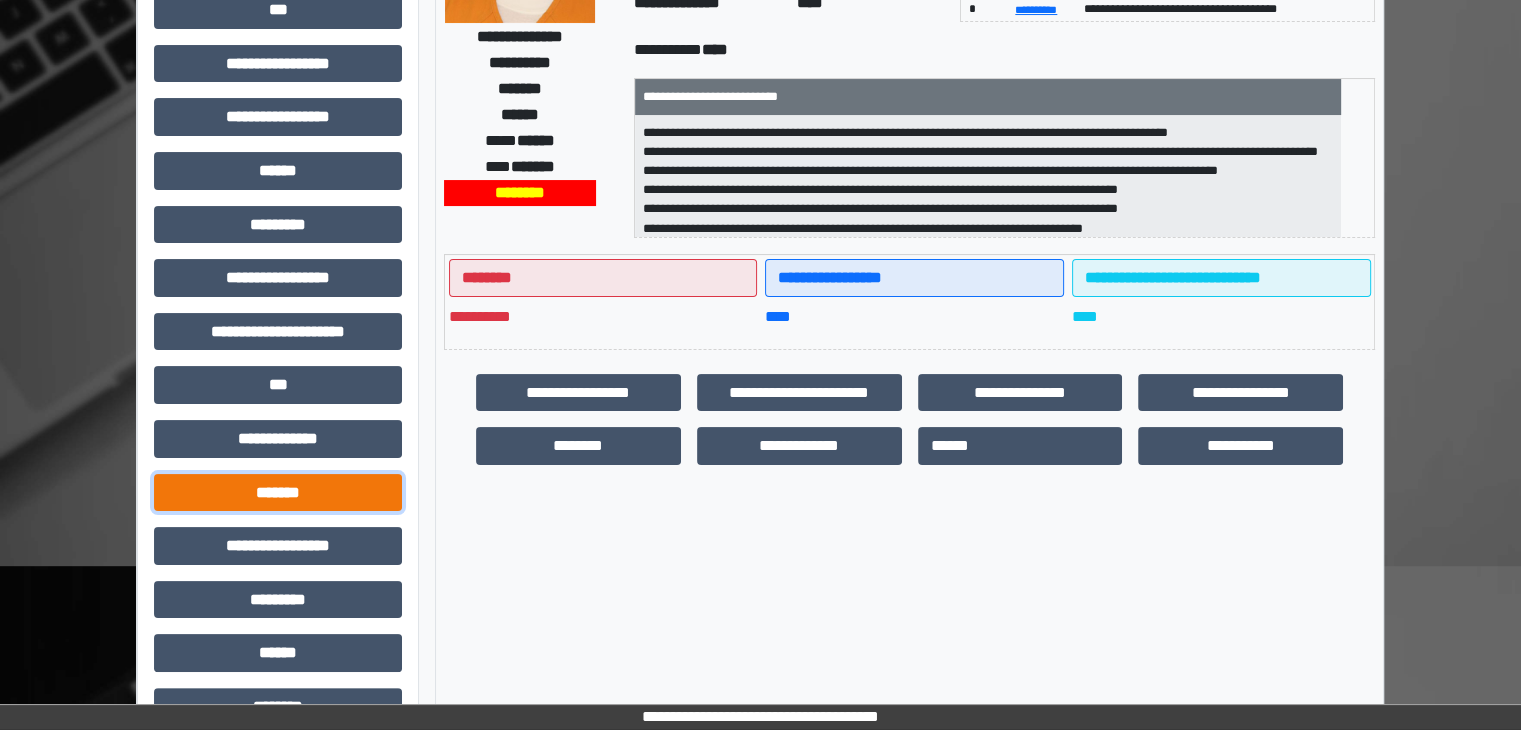 click on "*******" at bounding box center (278, 493) 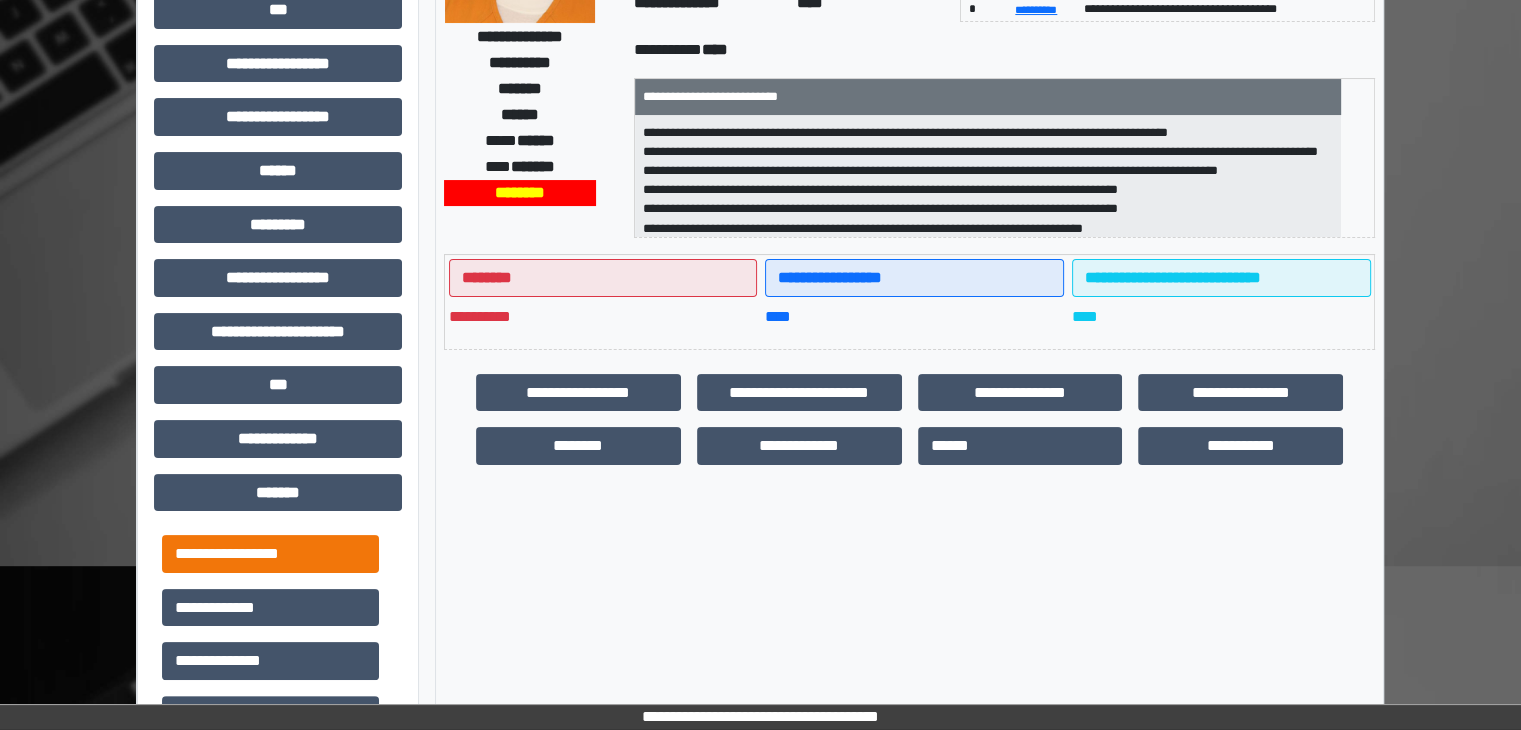 click on "**********" at bounding box center (270, 554) 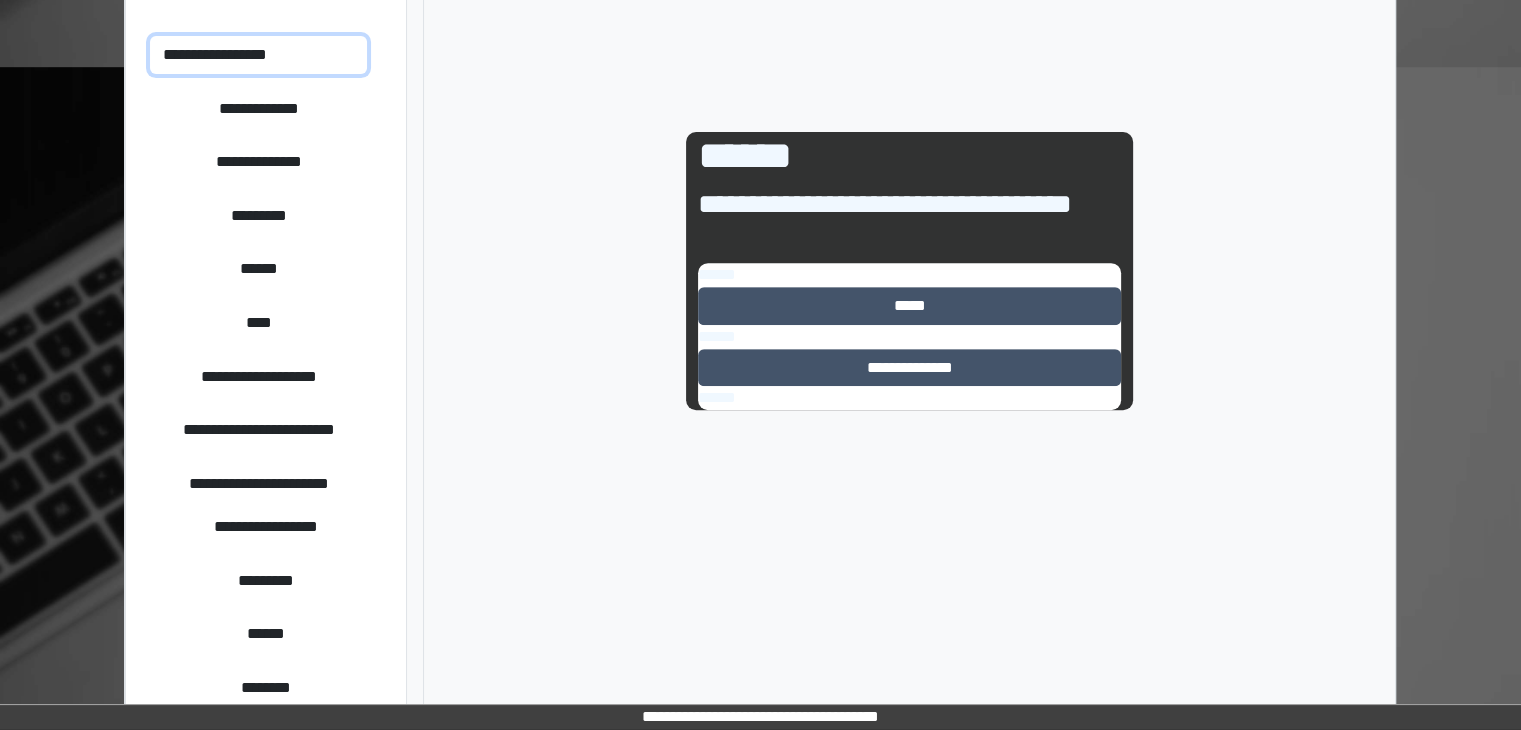 scroll, scrollTop: 788, scrollLeft: 0, axis: vertical 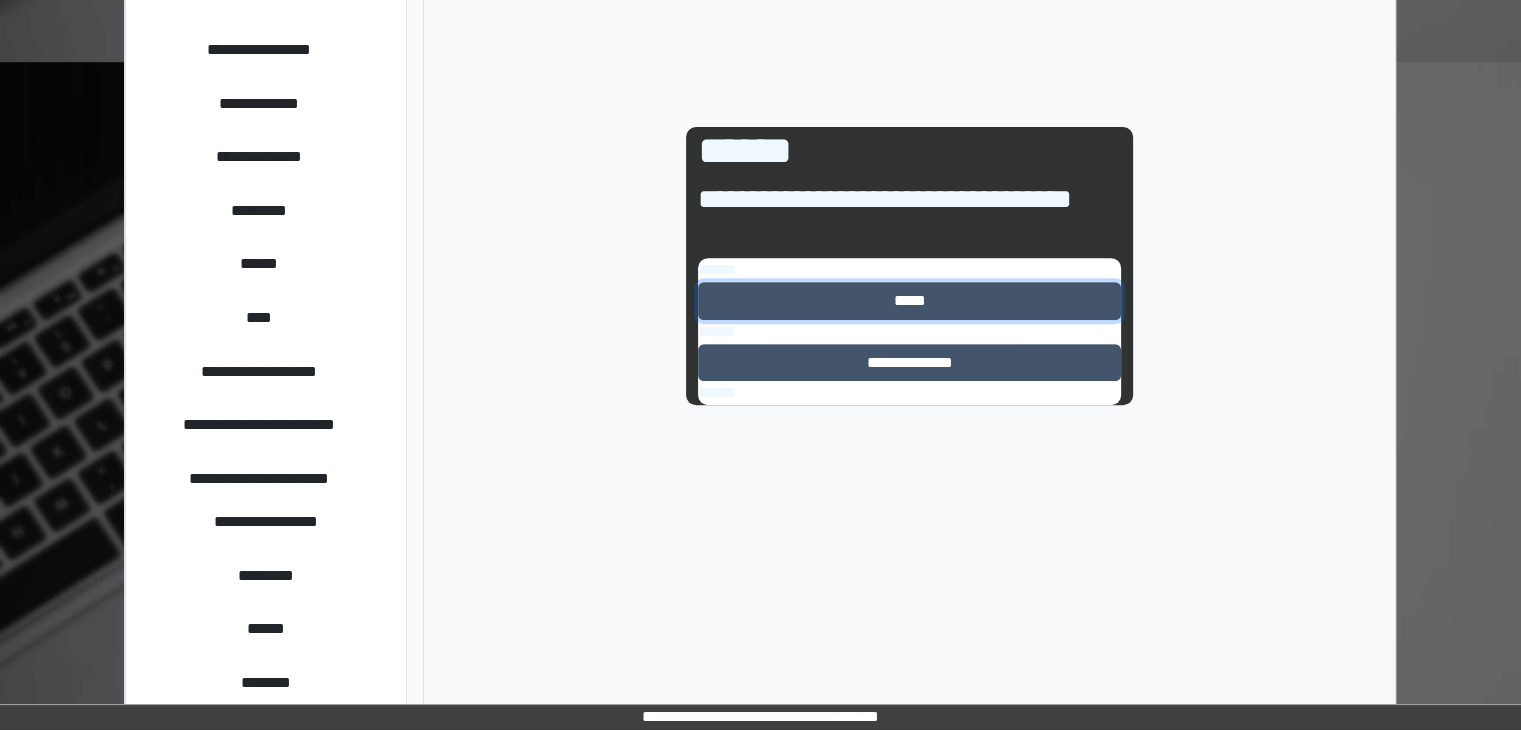 click on "*****" at bounding box center [909, 301] 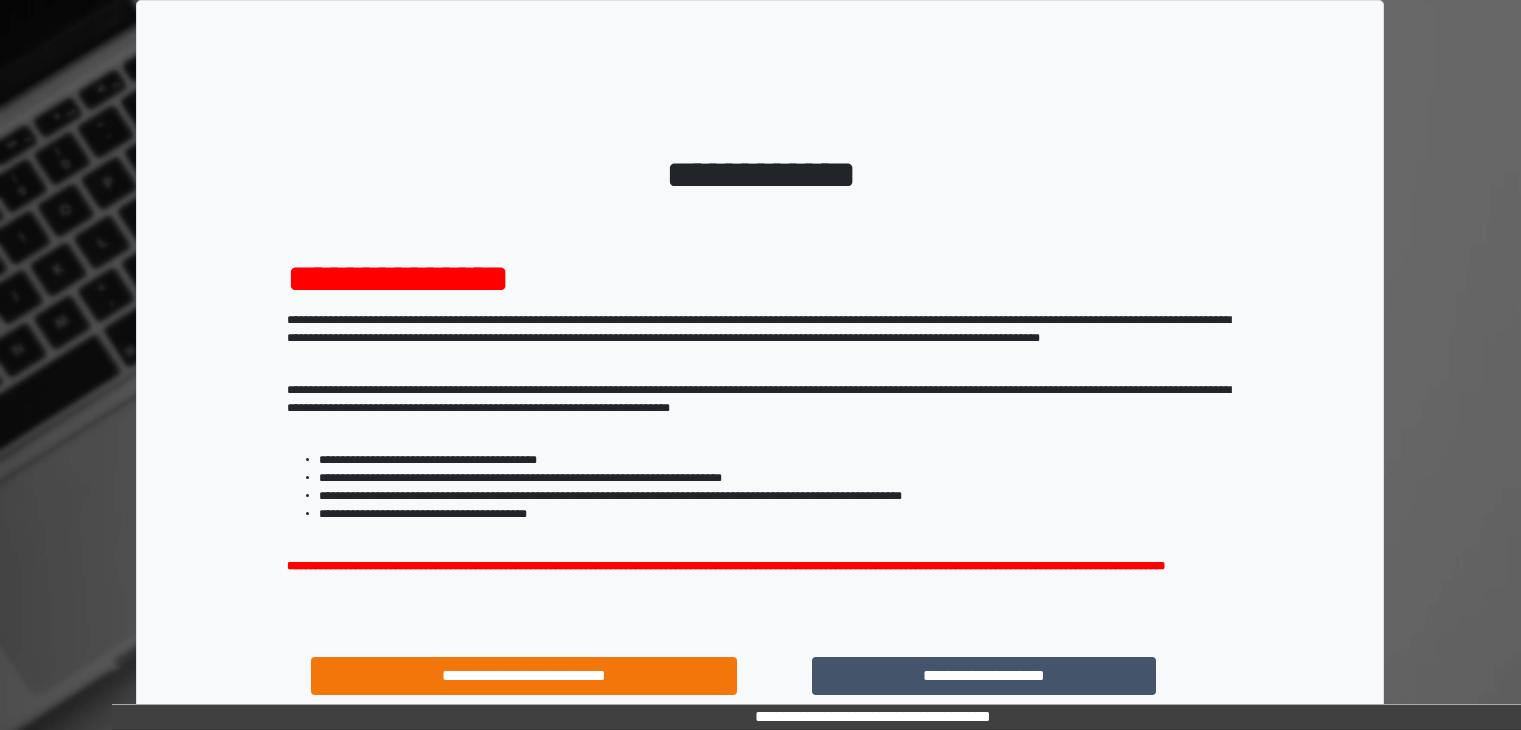 scroll, scrollTop: 0, scrollLeft: 0, axis: both 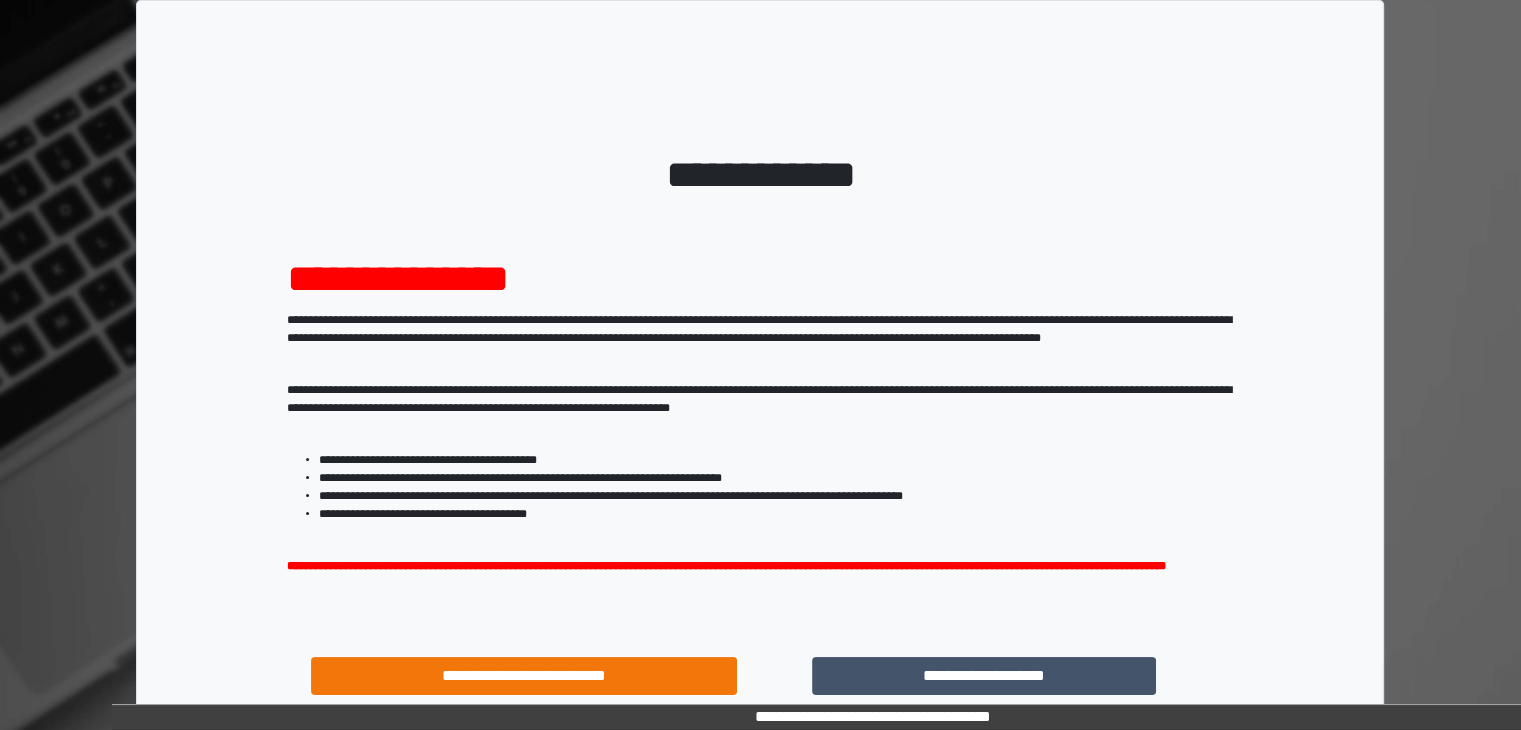 click on "**********" at bounding box center (872, 717) 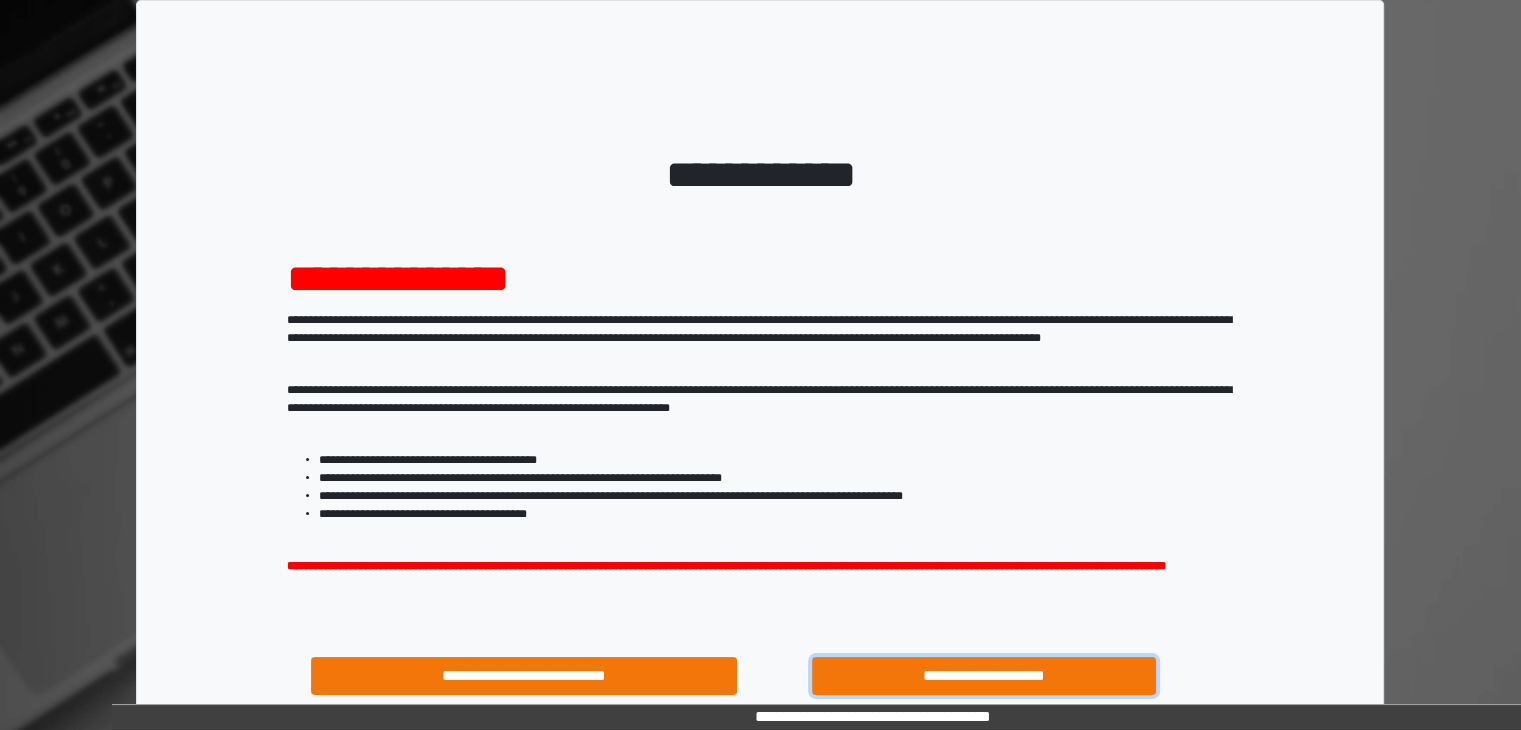 click on "**********" at bounding box center (984, 676) 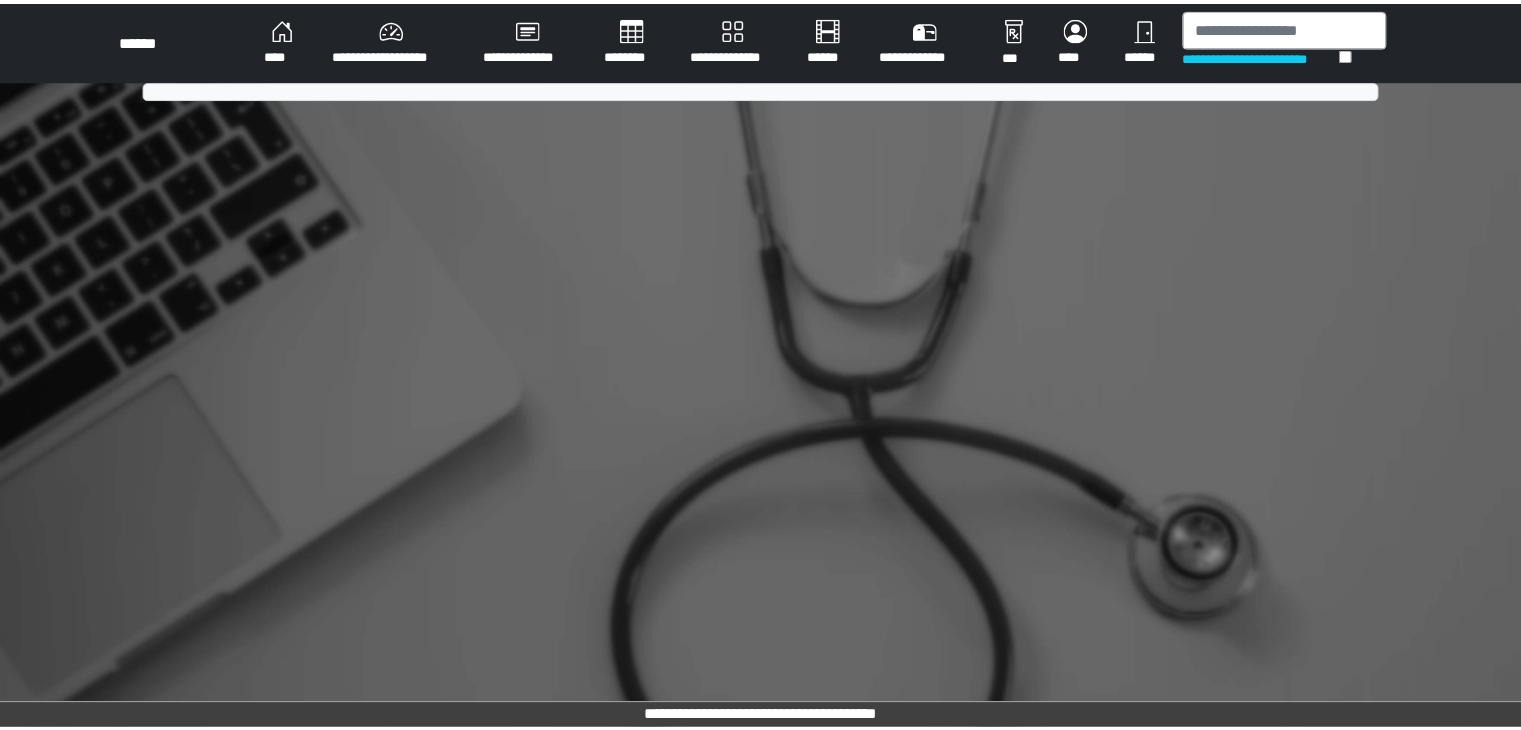 scroll, scrollTop: 0, scrollLeft: 0, axis: both 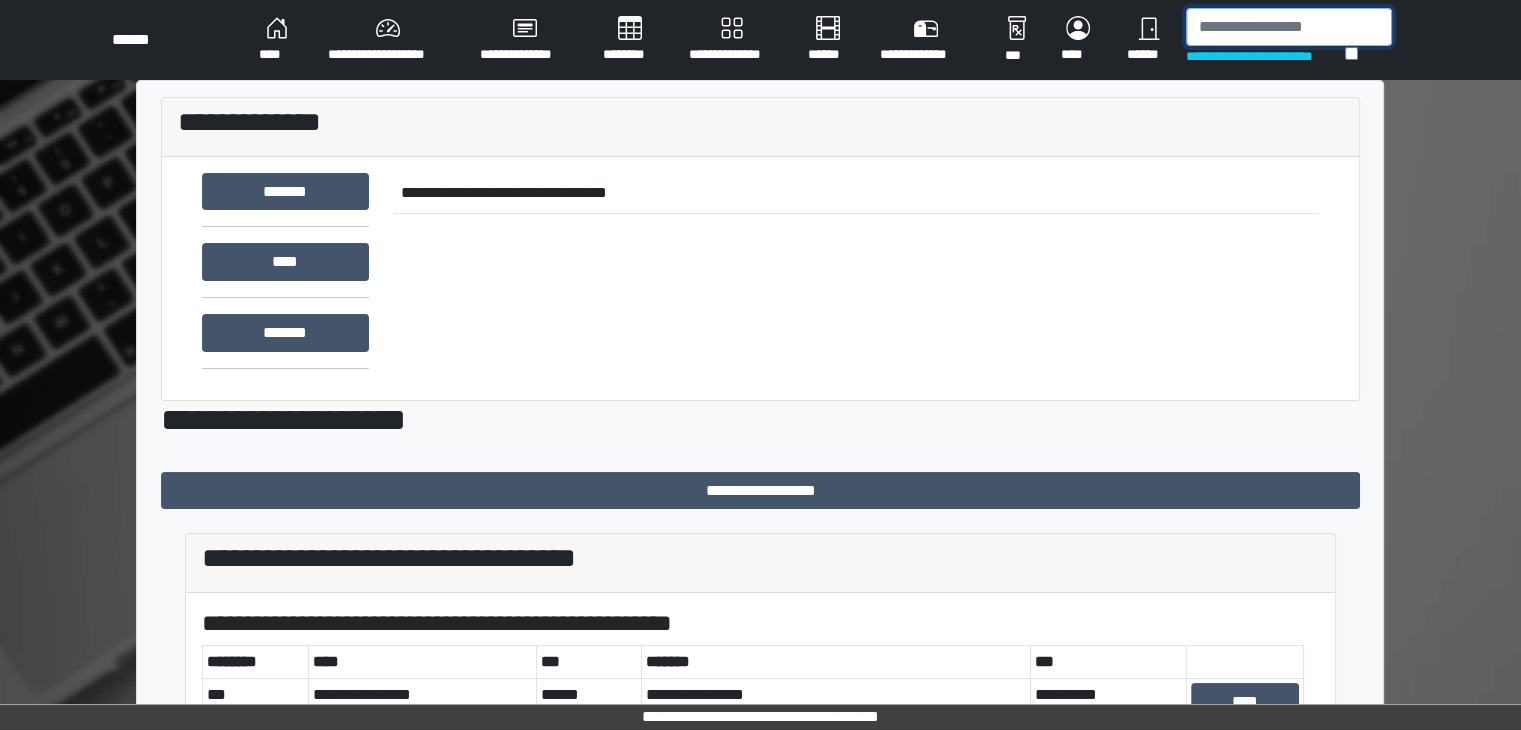 click at bounding box center (1289, 27) 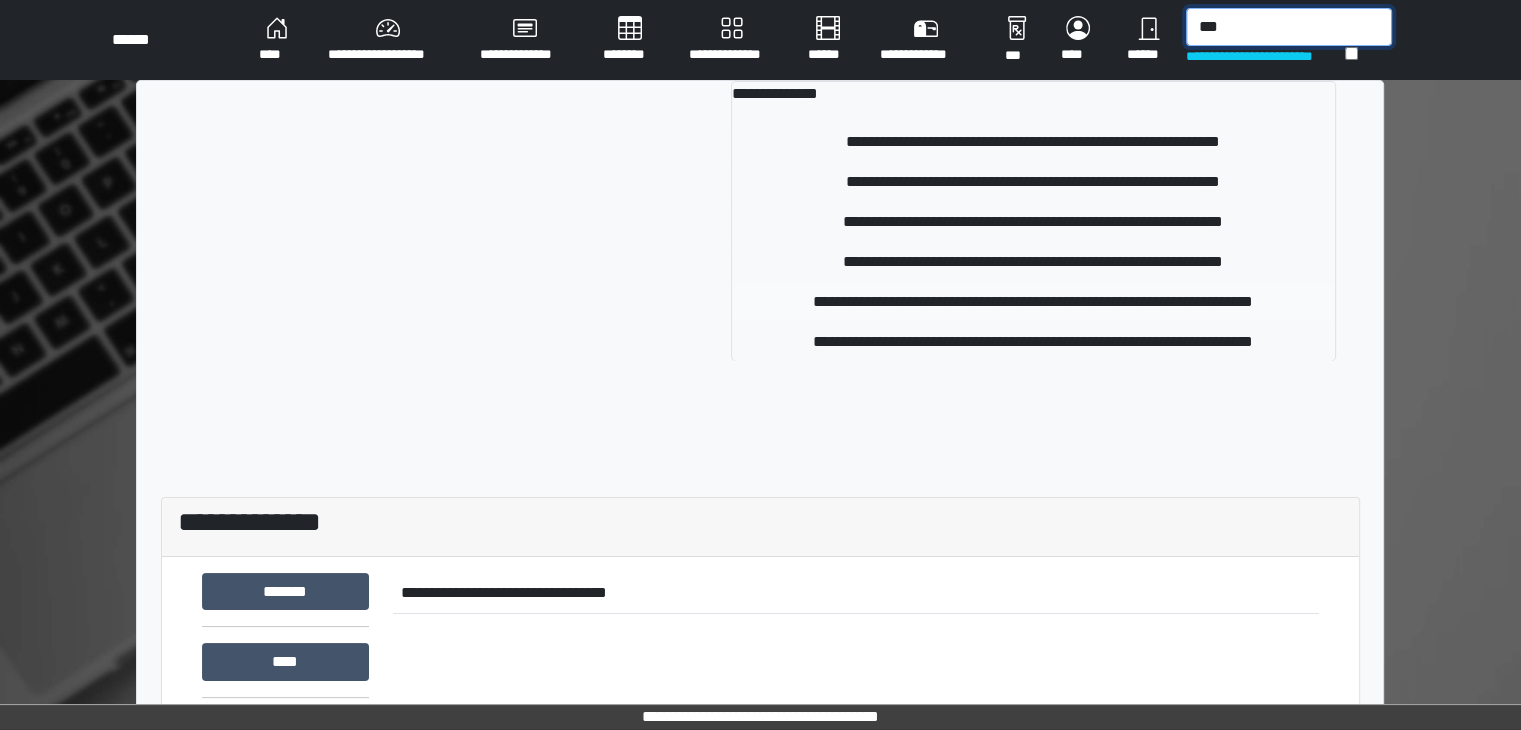 type on "***" 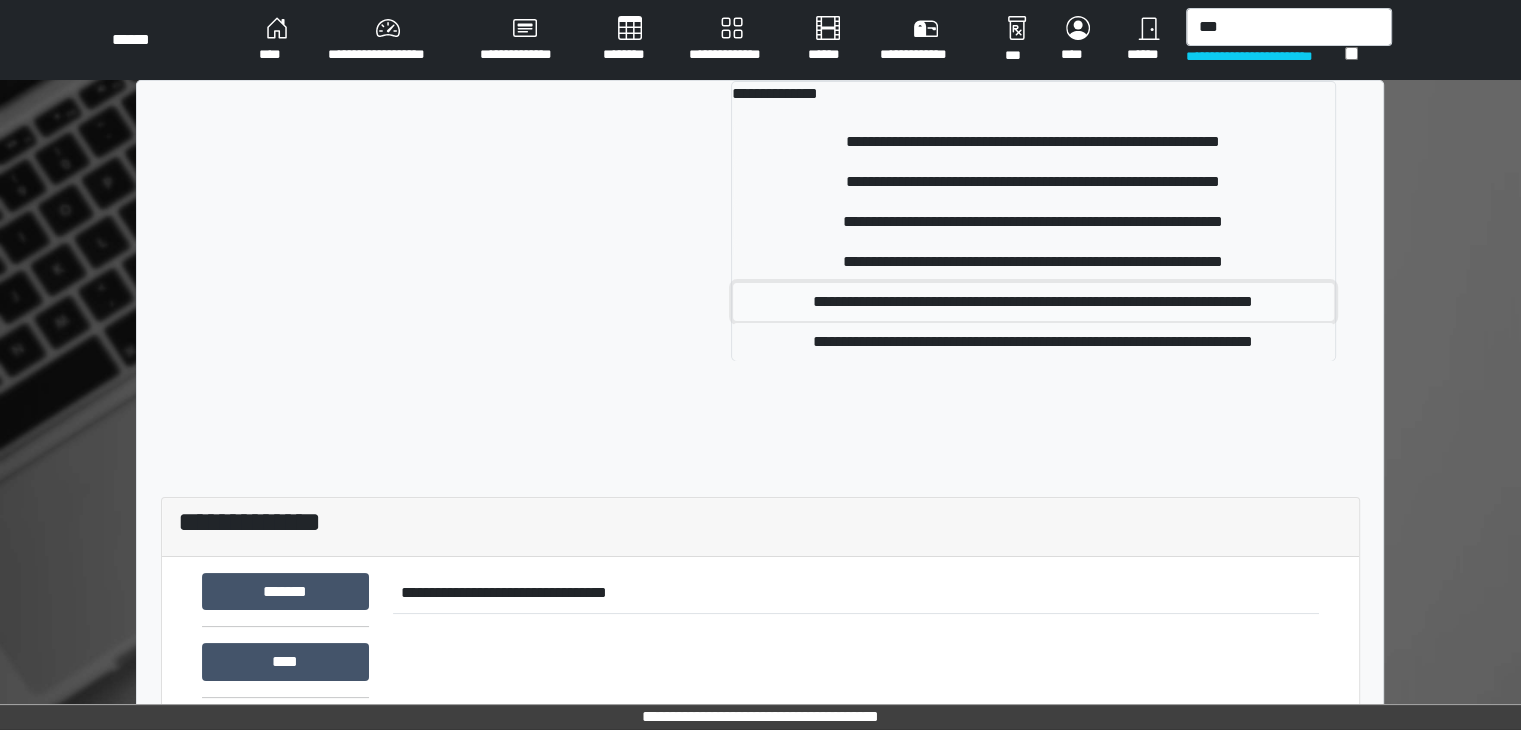 click on "**********" at bounding box center (1033, 302) 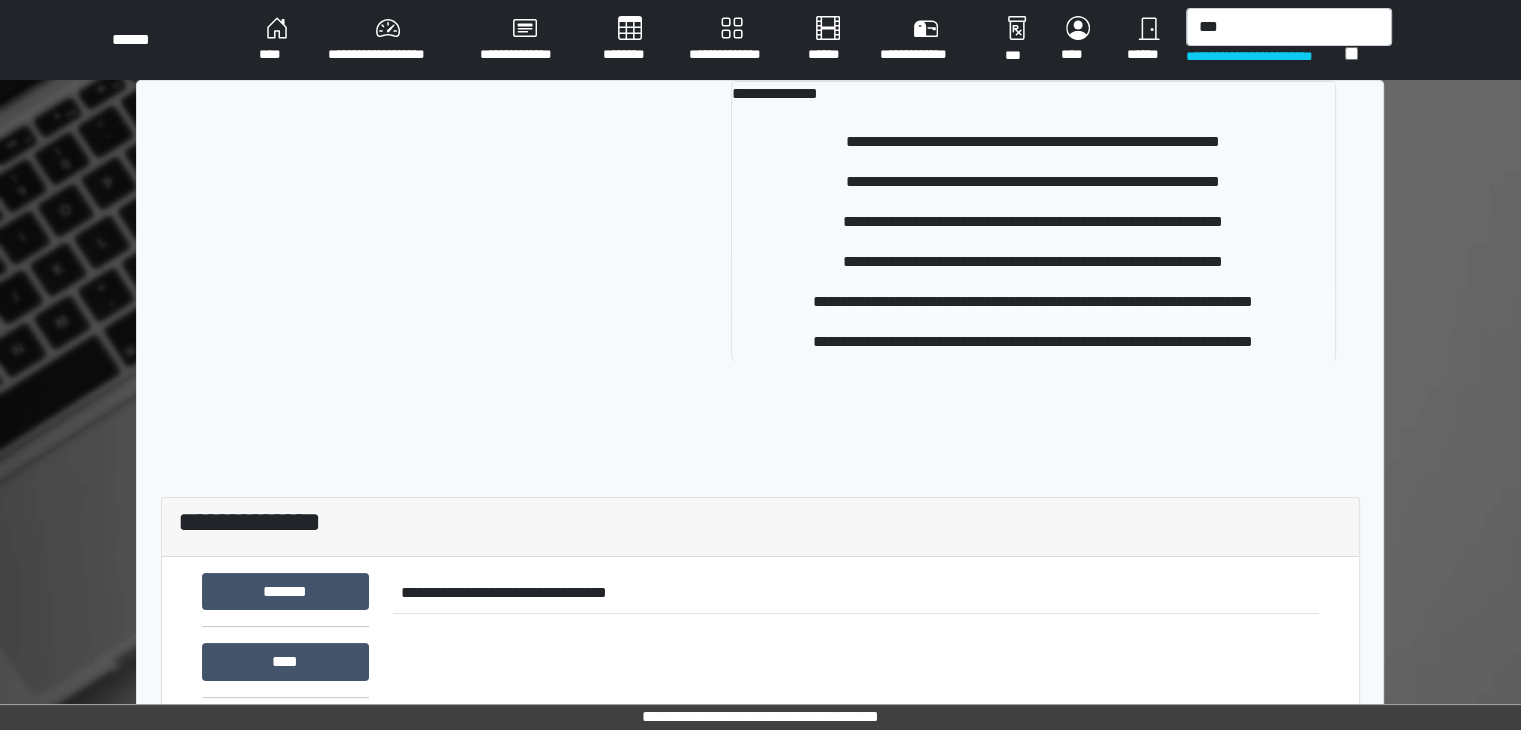 type 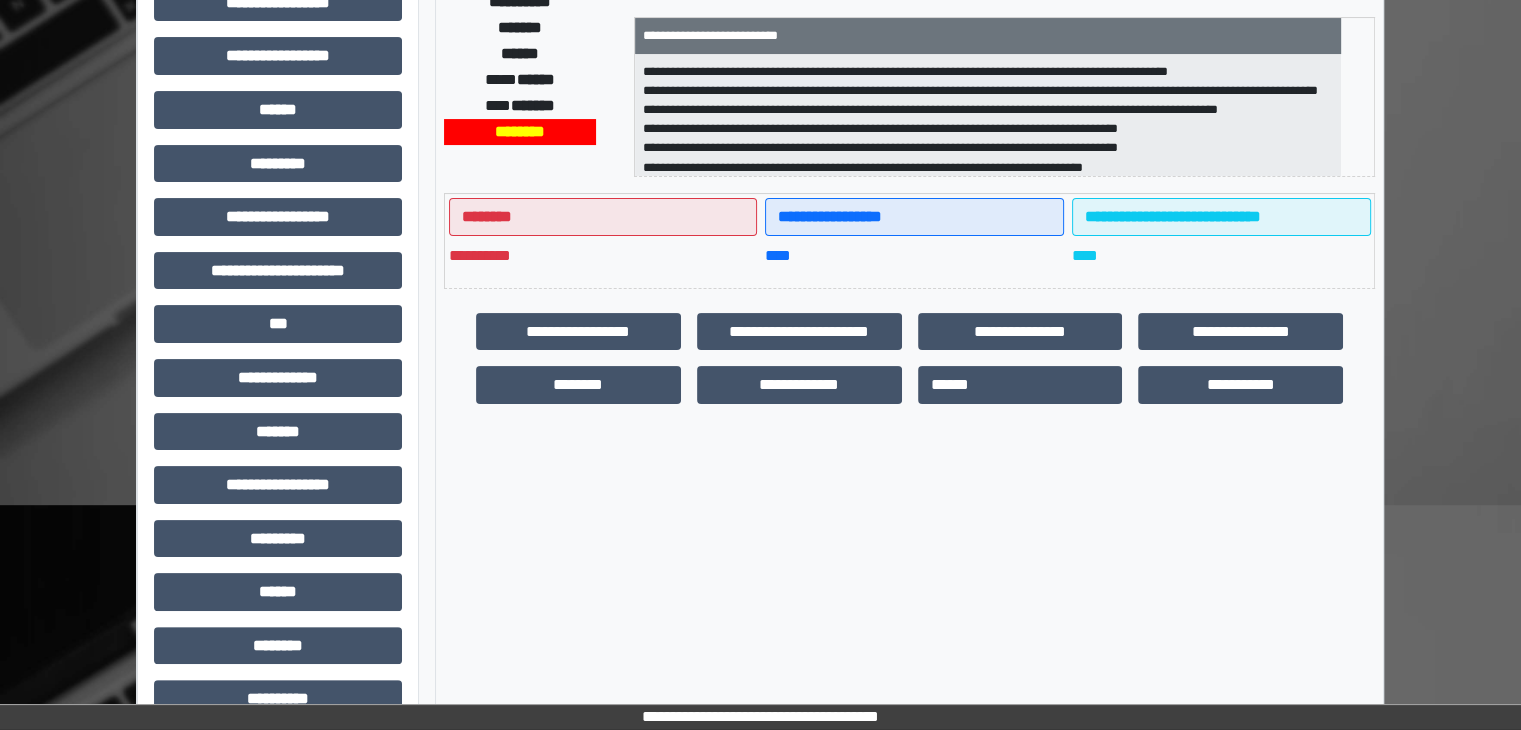 scroll, scrollTop: 396, scrollLeft: 0, axis: vertical 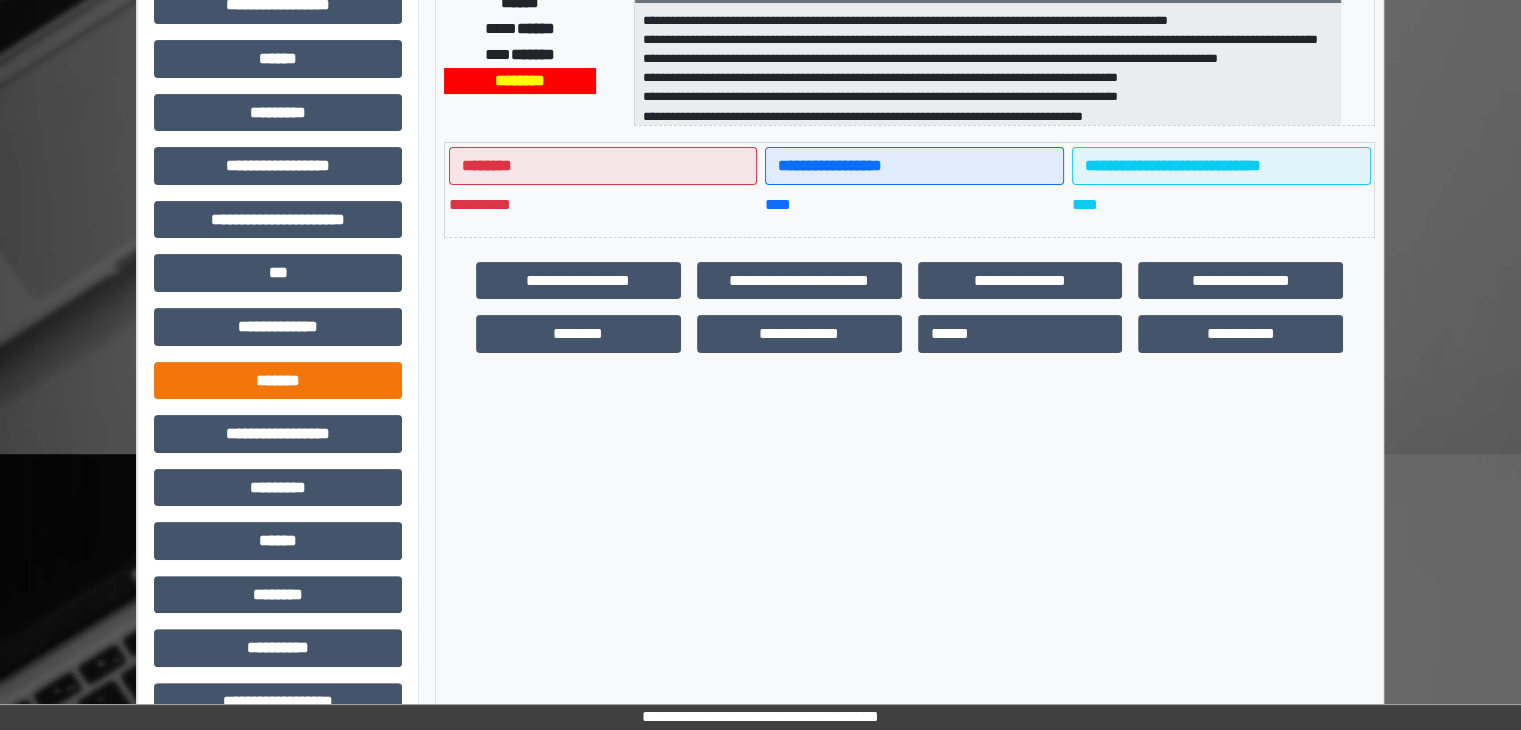 click on "*******" at bounding box center [278, 381] 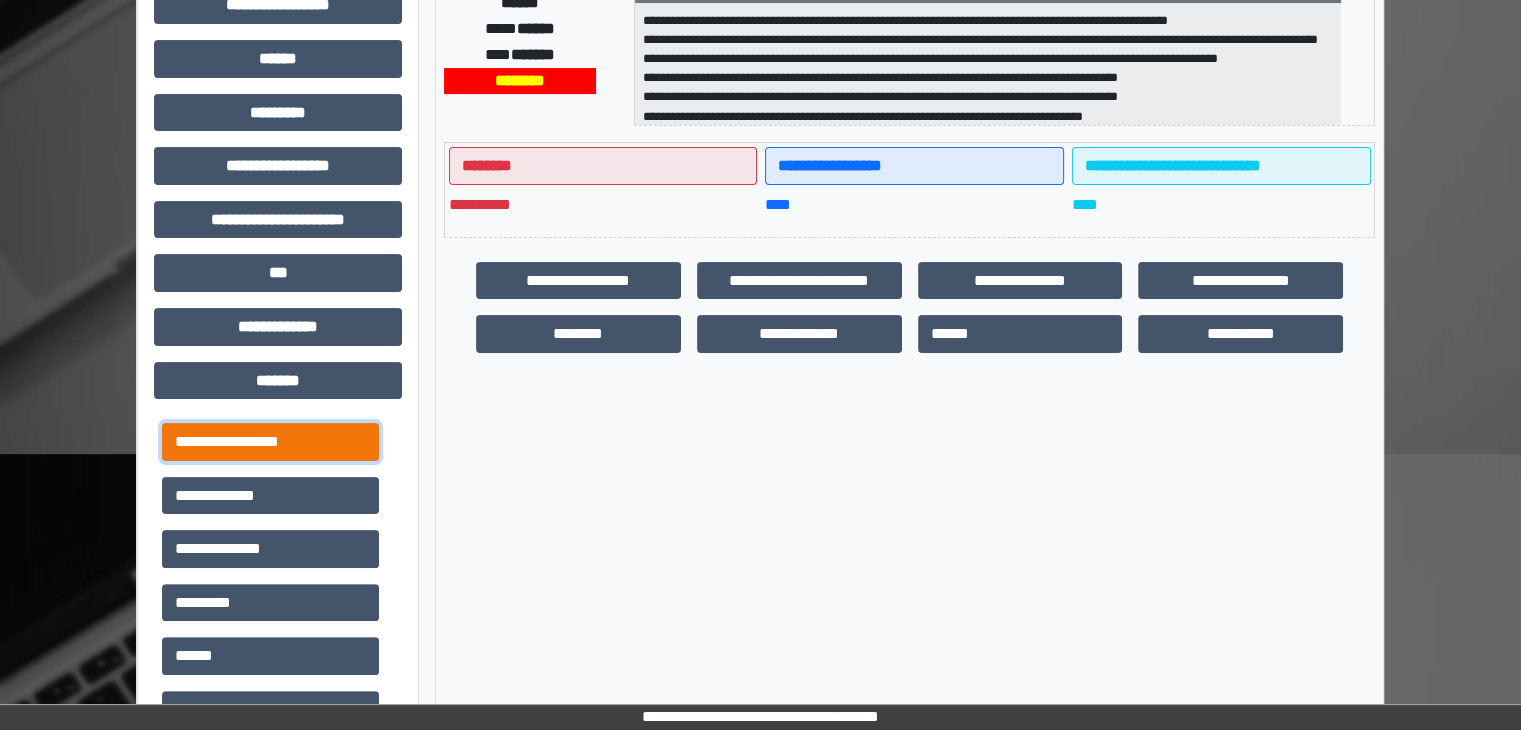 click on "**********" at bounding box center (270, 442) 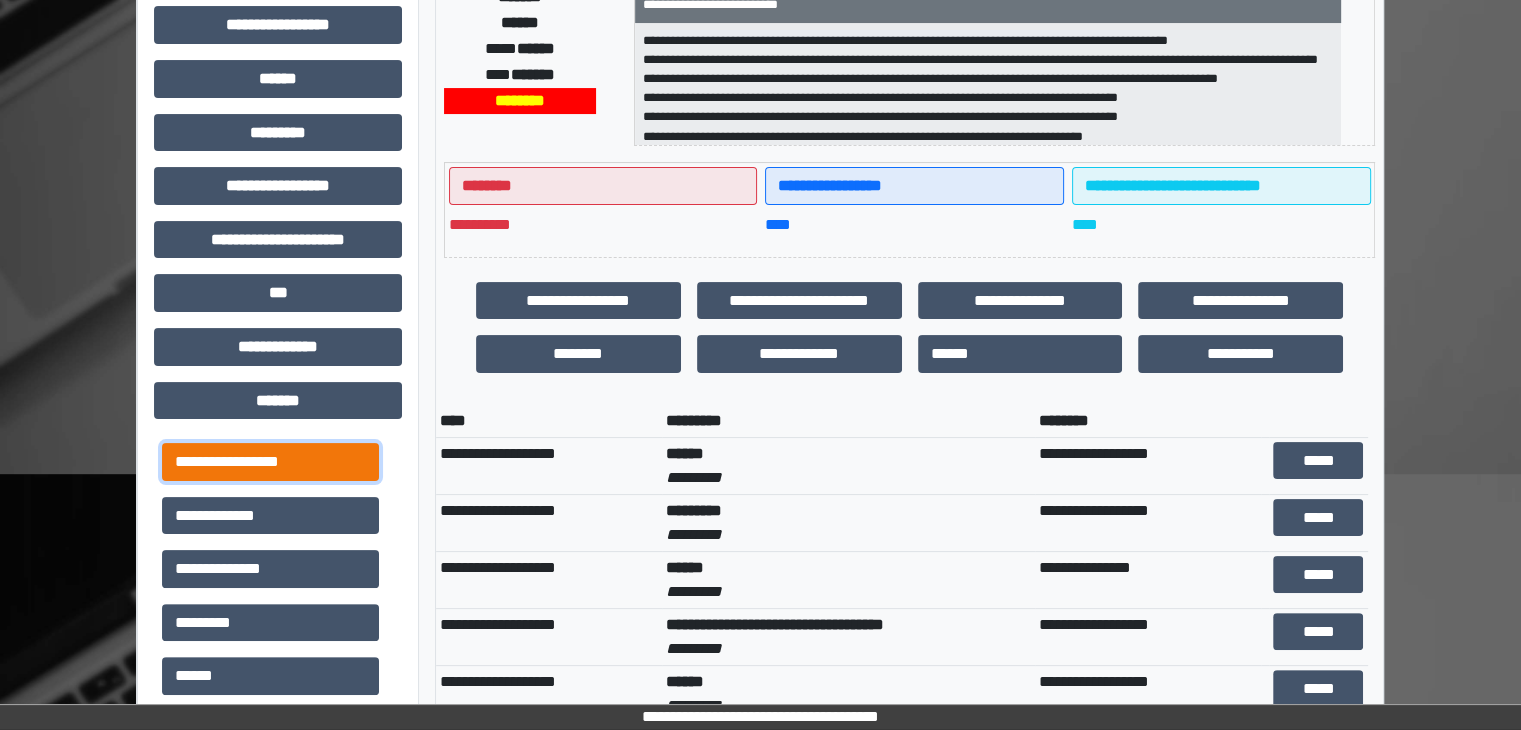 scroll, scrollTop: 368, scrollLeft: 0, axis: vertical 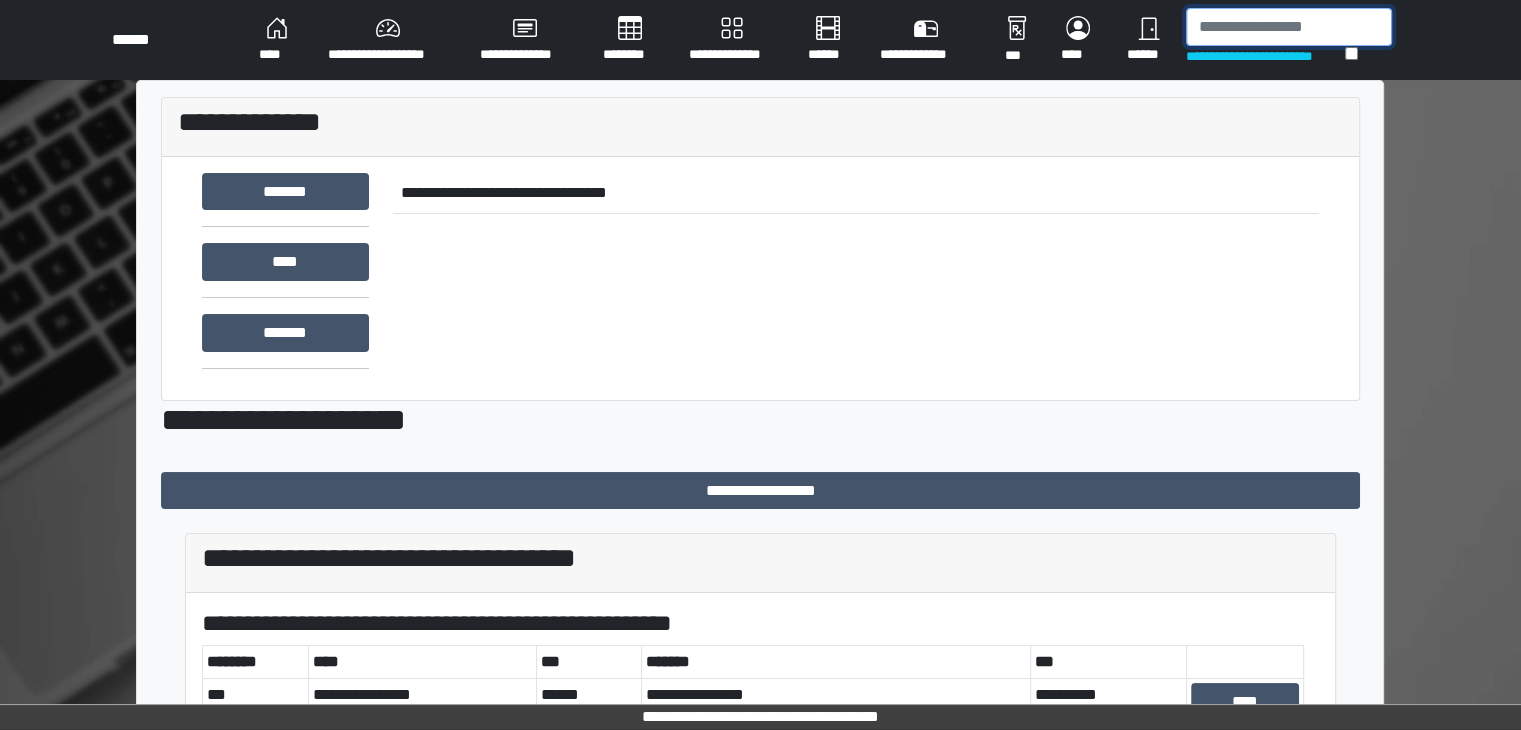 click at bounding box center (1289, 27) 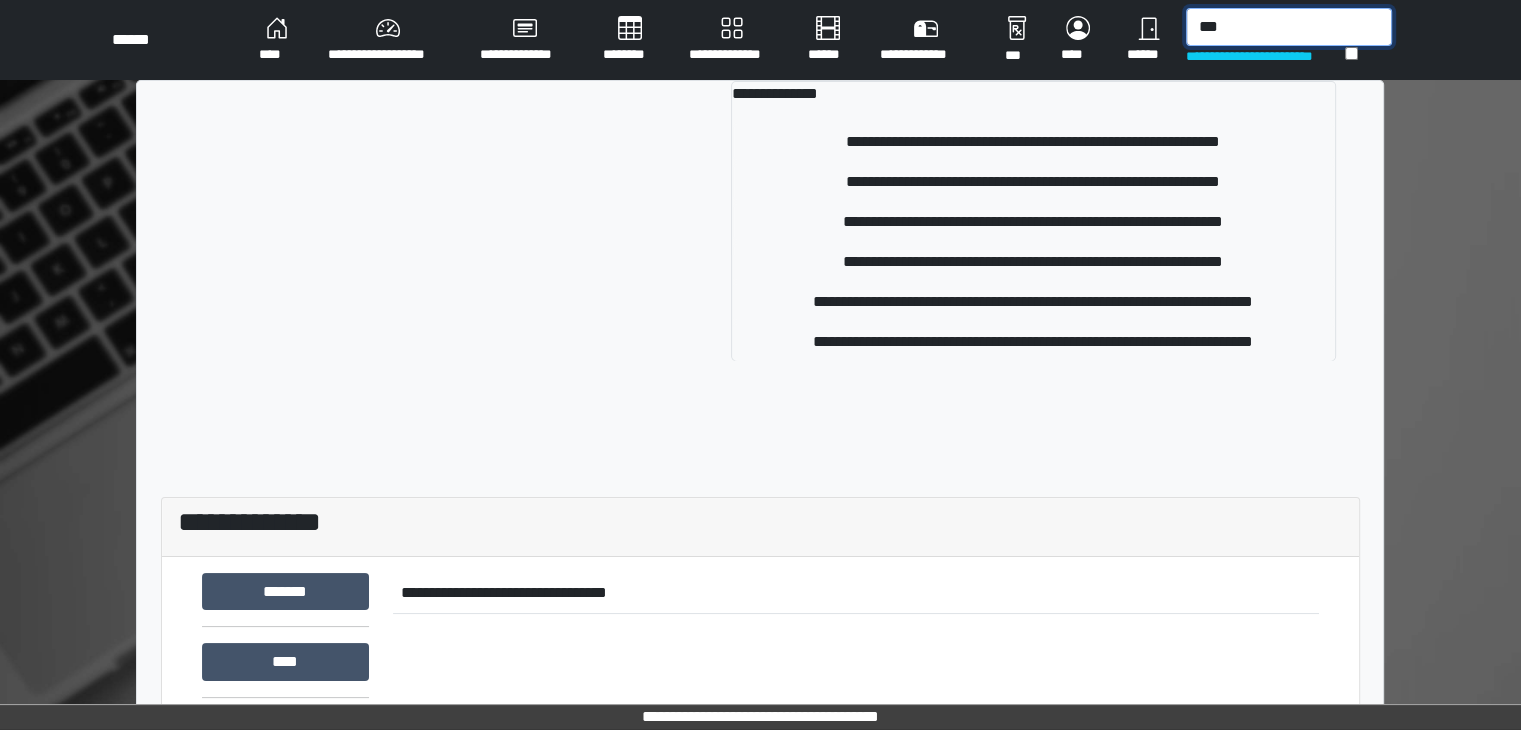 type on "***" 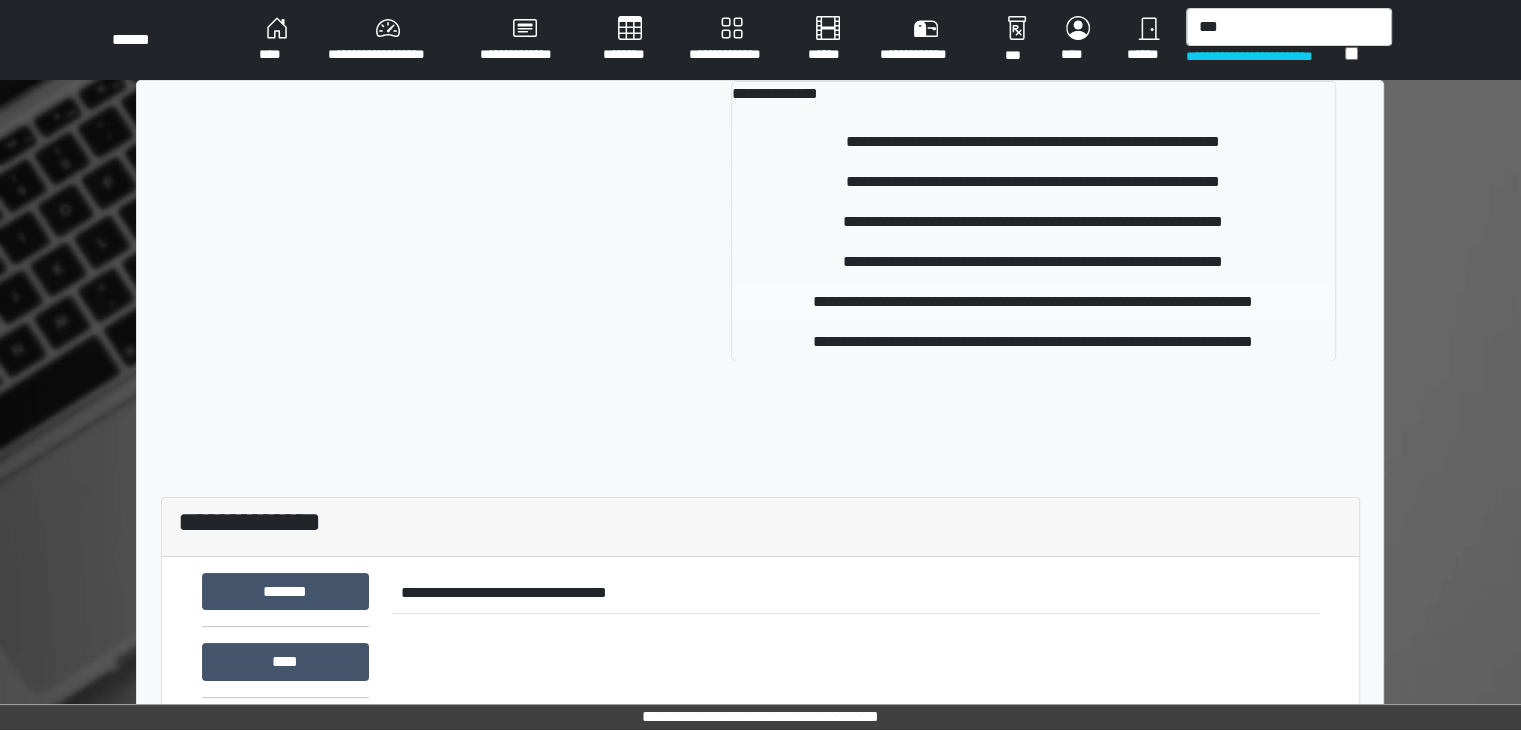 click on "**********" at bounding box center (1033, 302) 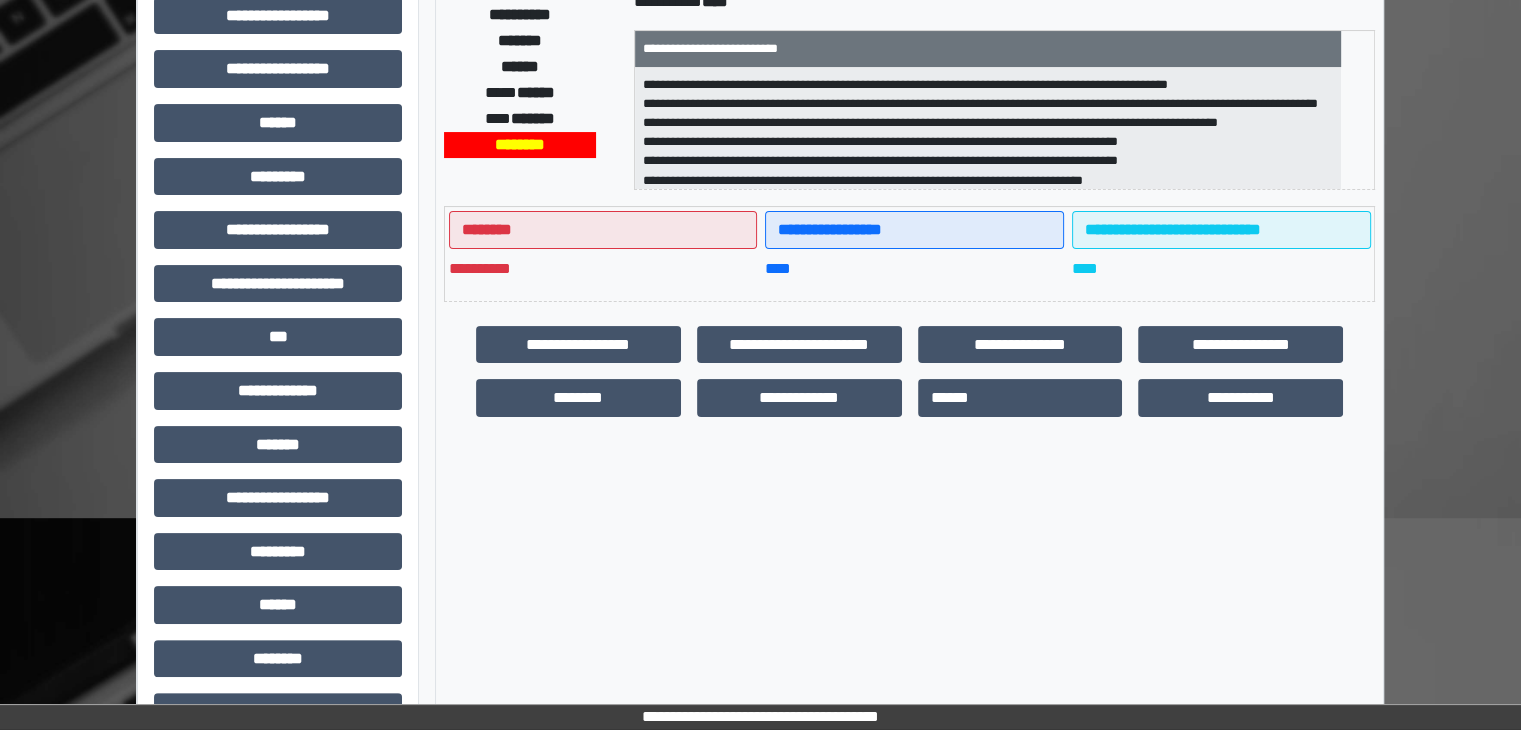 scroll, scrollTop: 346, scrollLeft: 0, axis: vertical 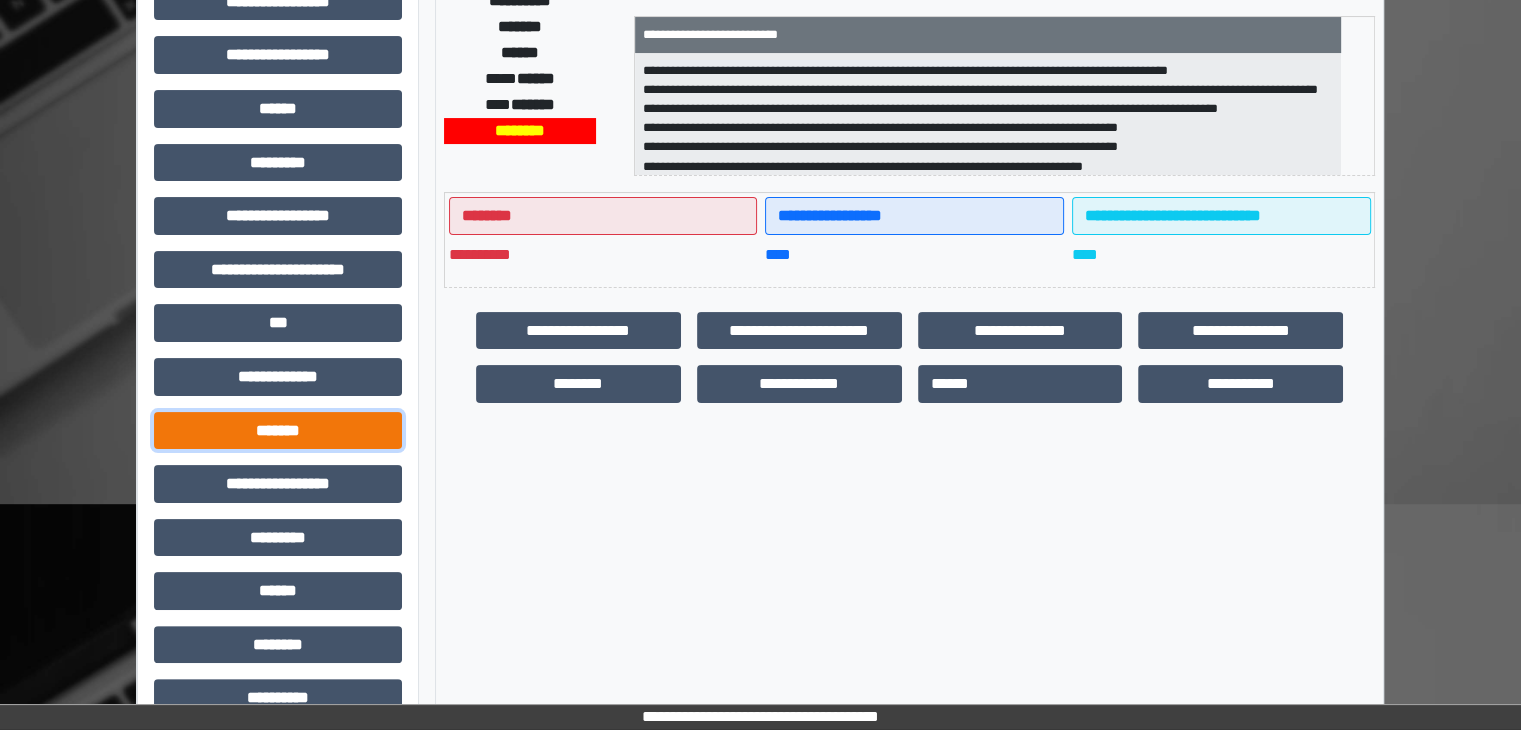 click on "*******" at bounding box center (278, 431) 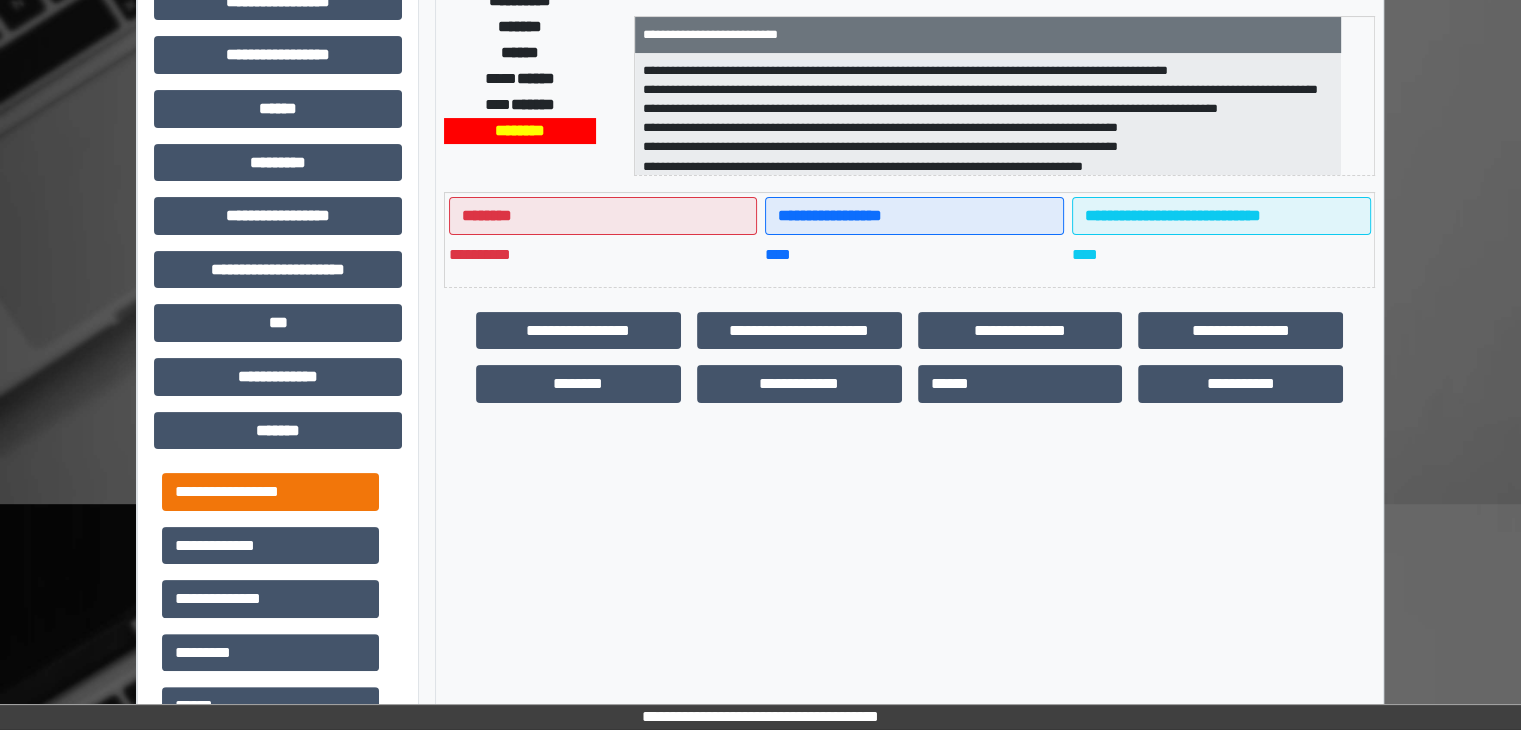 click on "**********" at bounding box center [270, 492] 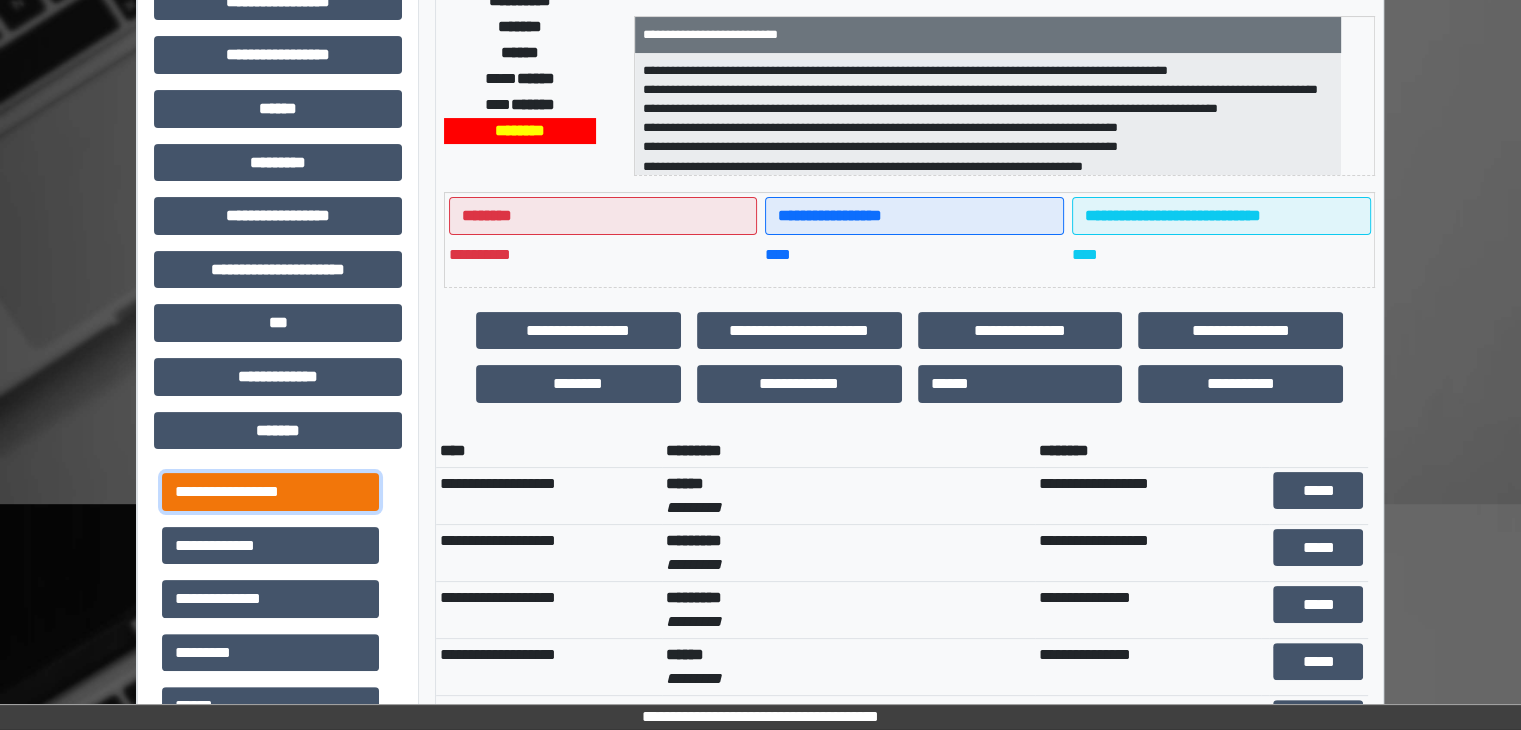 scroll, scrollTop: 0, scrollLeft: 0, axis: both 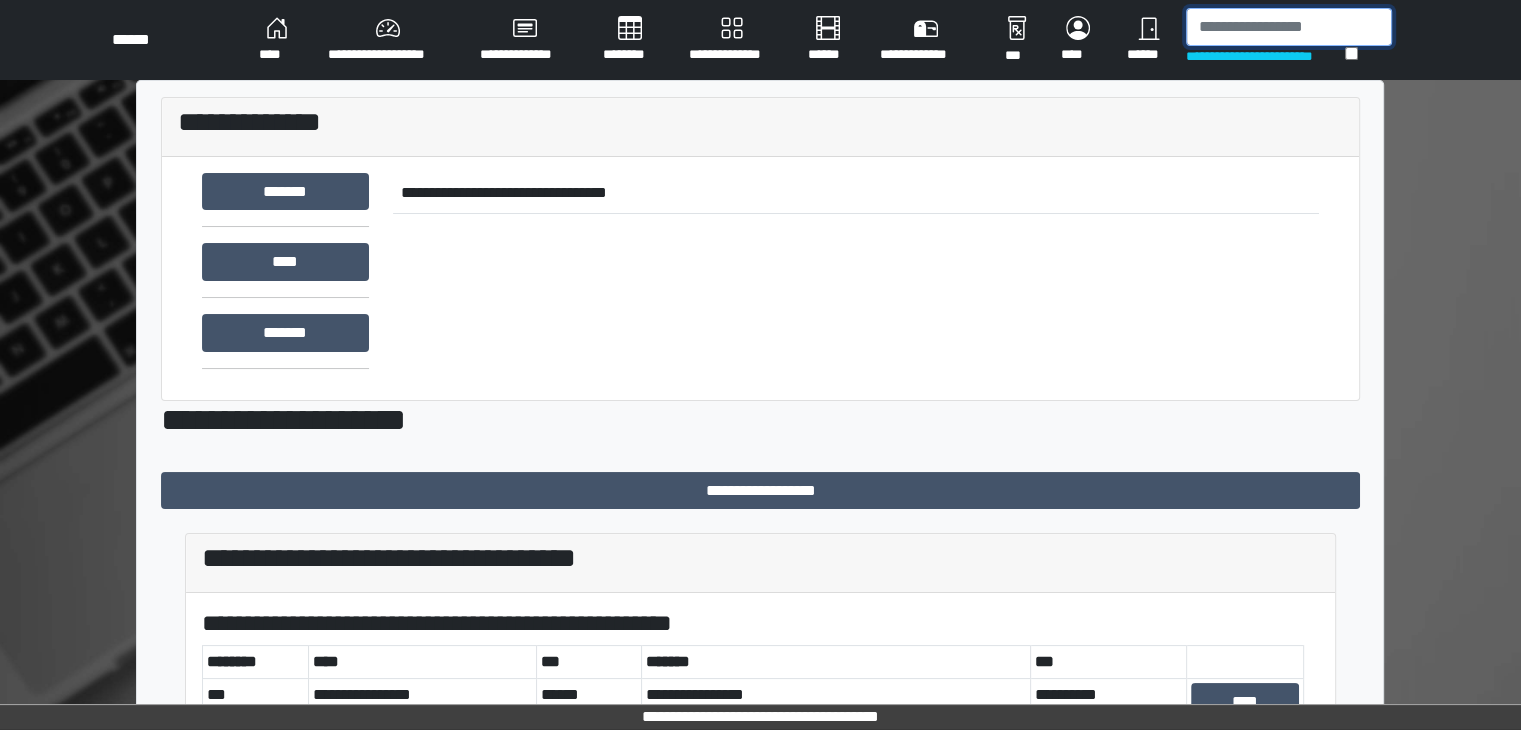 click at bounding box center [1289, 27] 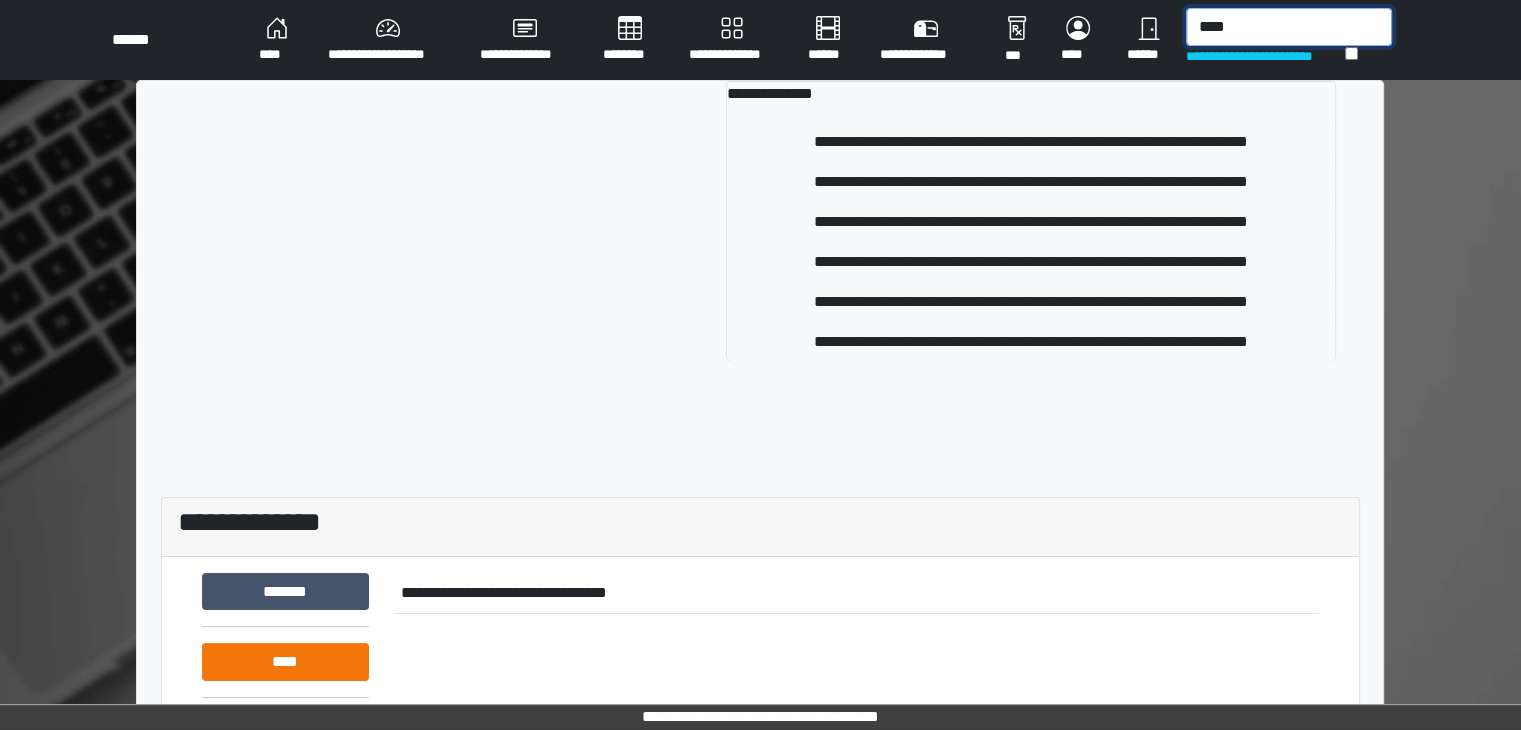 type on "****" 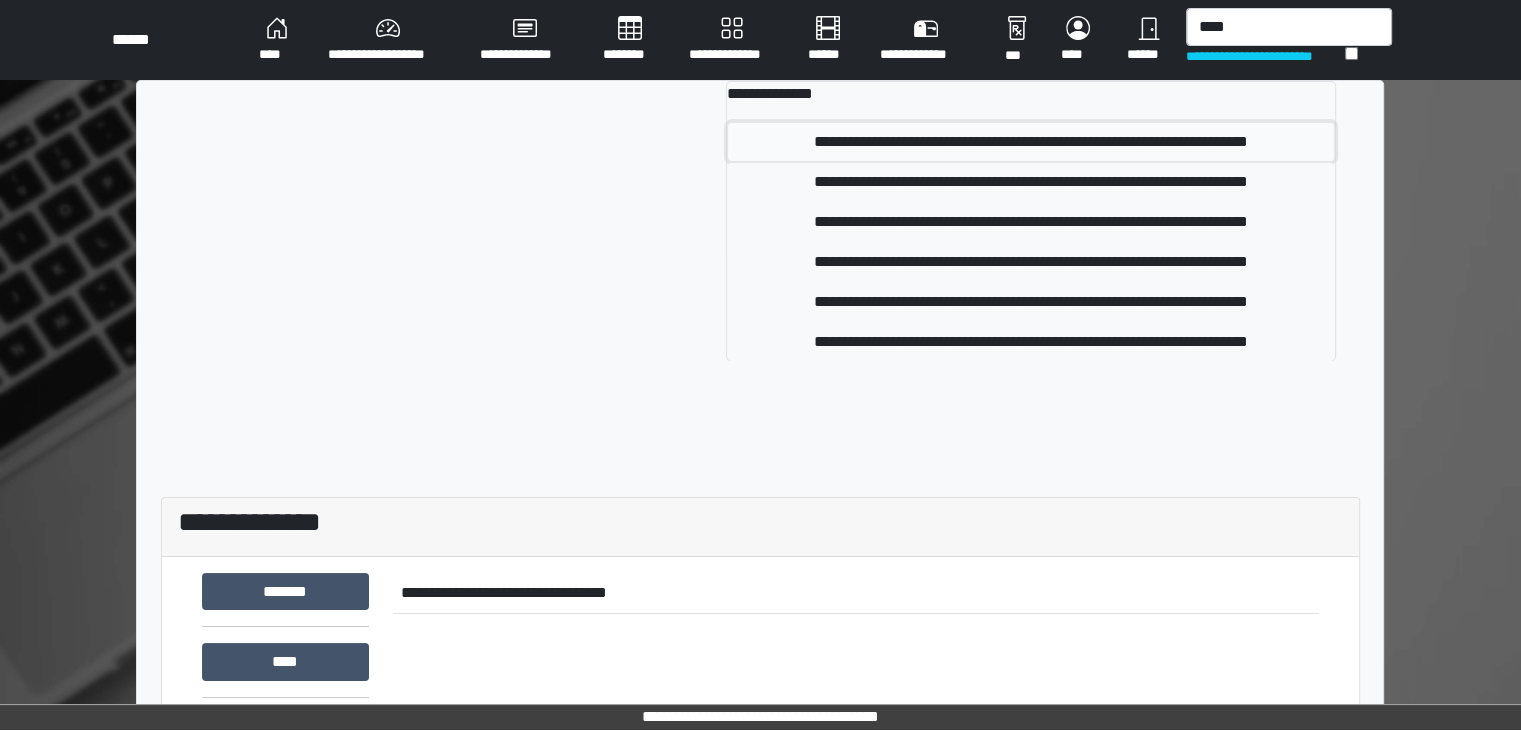 click on "**********" at bounding box center (1031, 142) 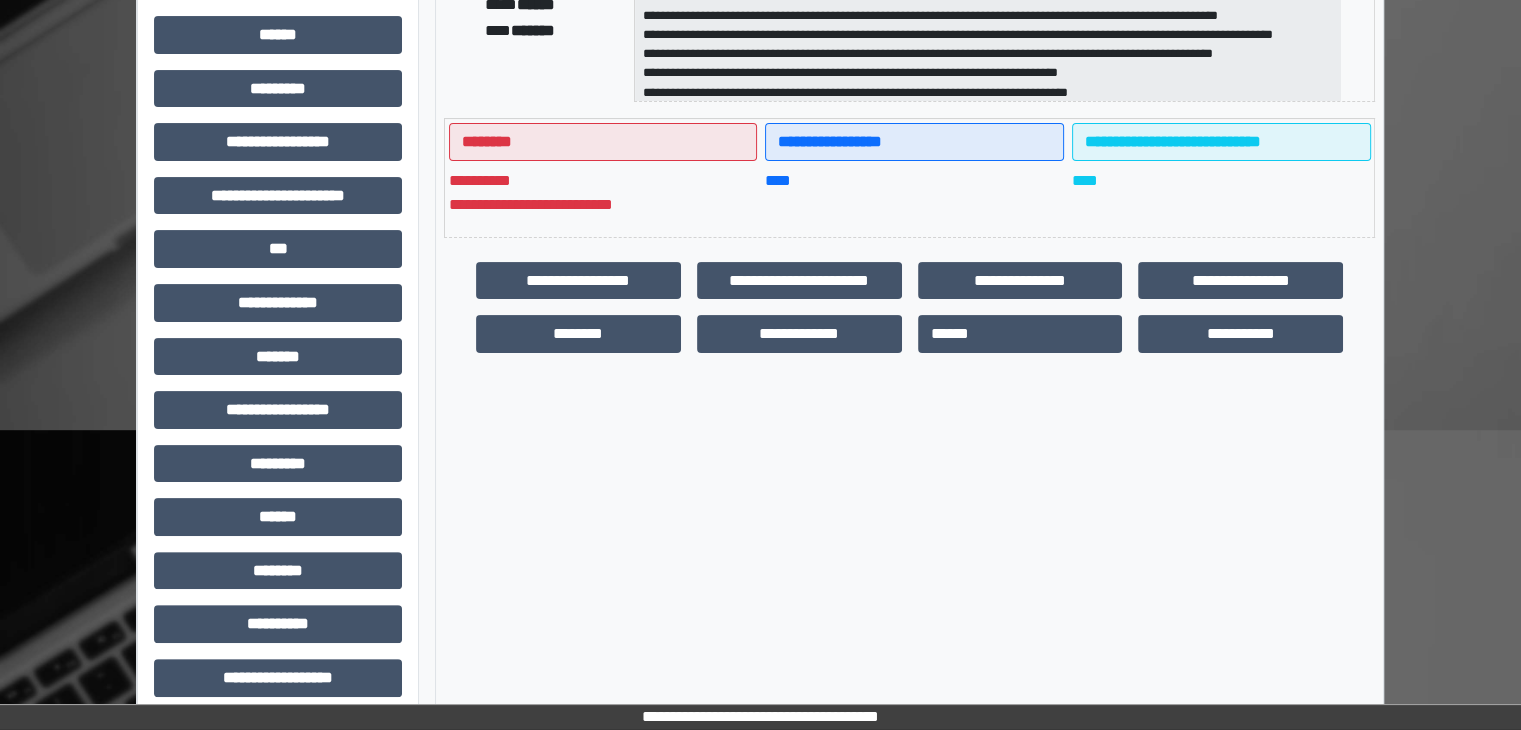 scroll, scrollTop: 436, scrollLeft: 0, axis: vertical 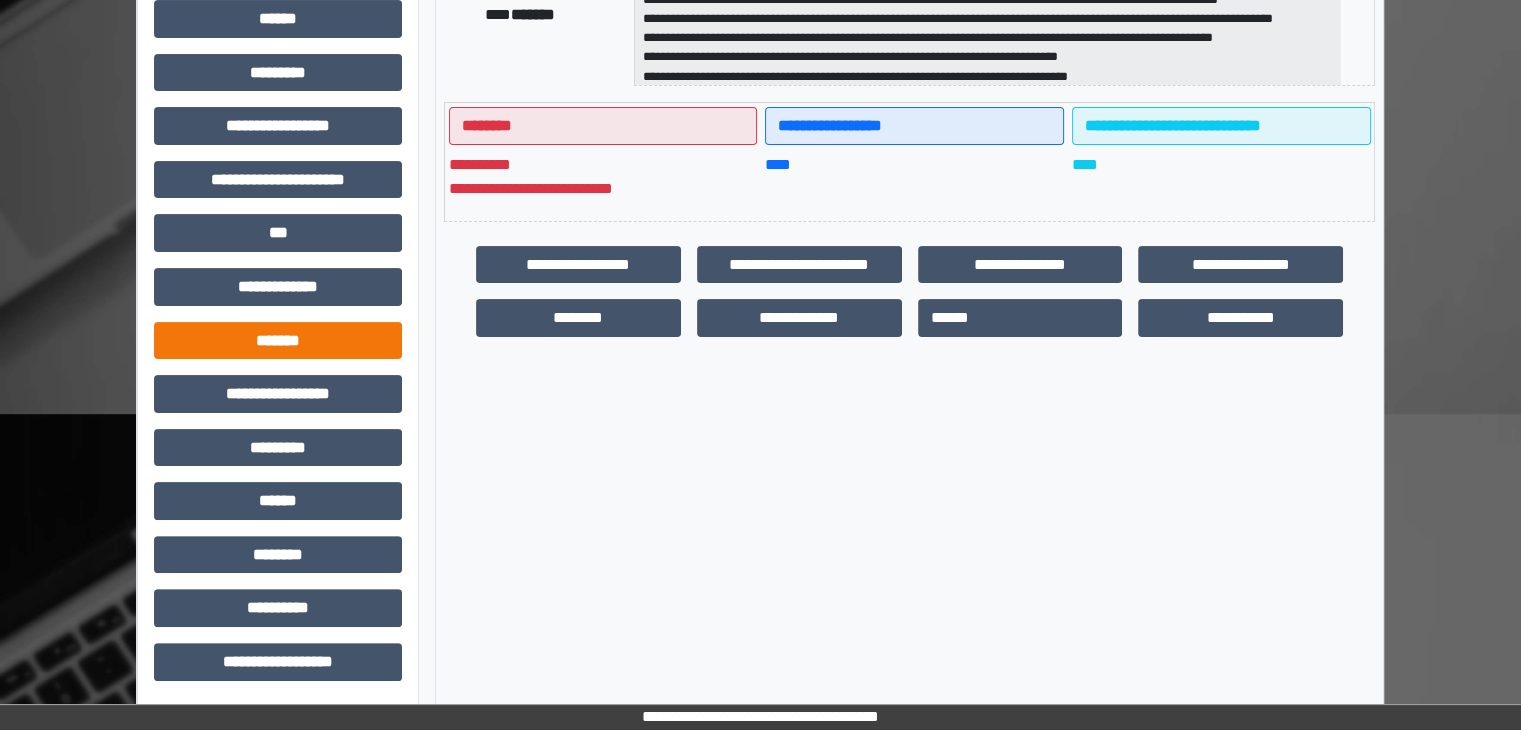click on "*******" at bounding box center (278, 341) 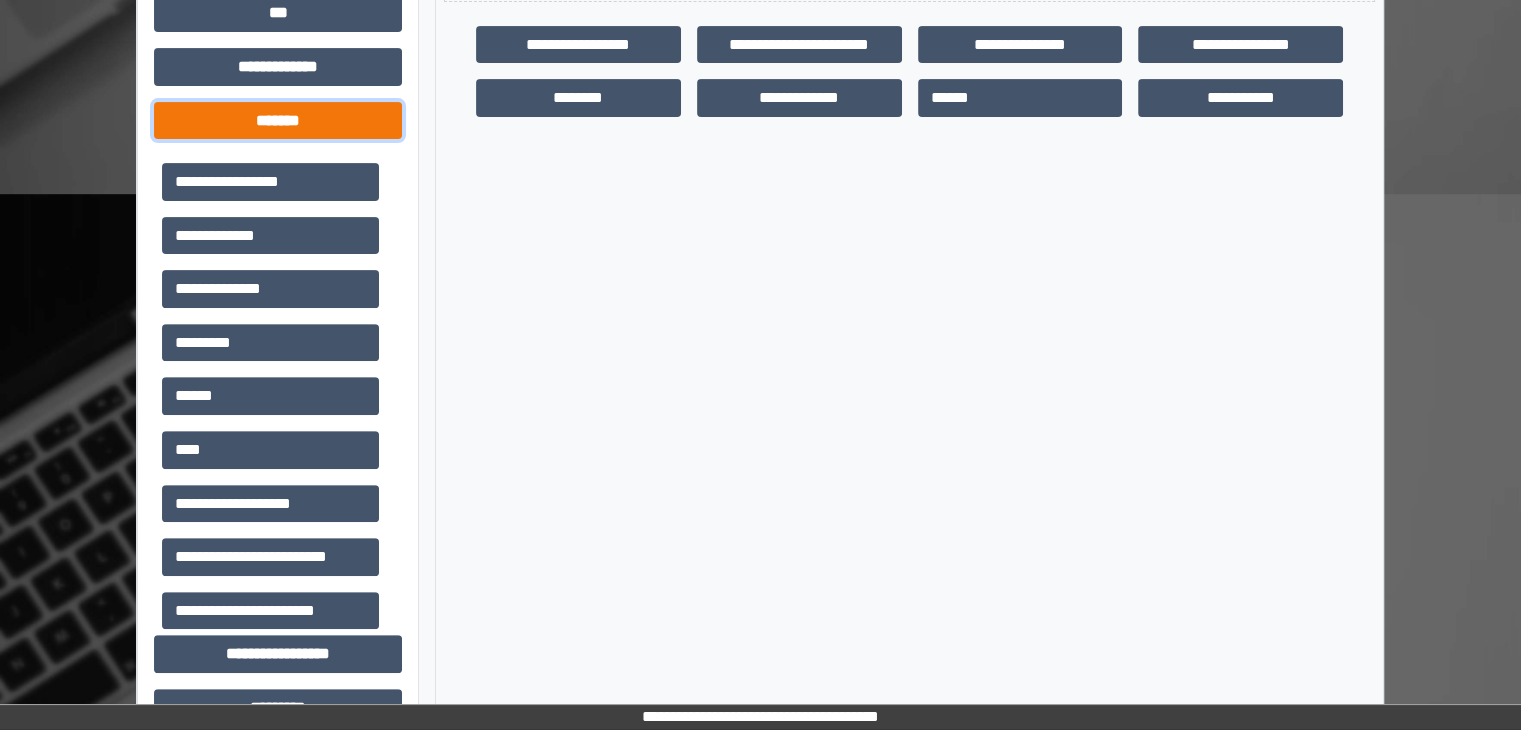 scroll, scrollTop: 671, scrollLeft: 0, axis: vertical 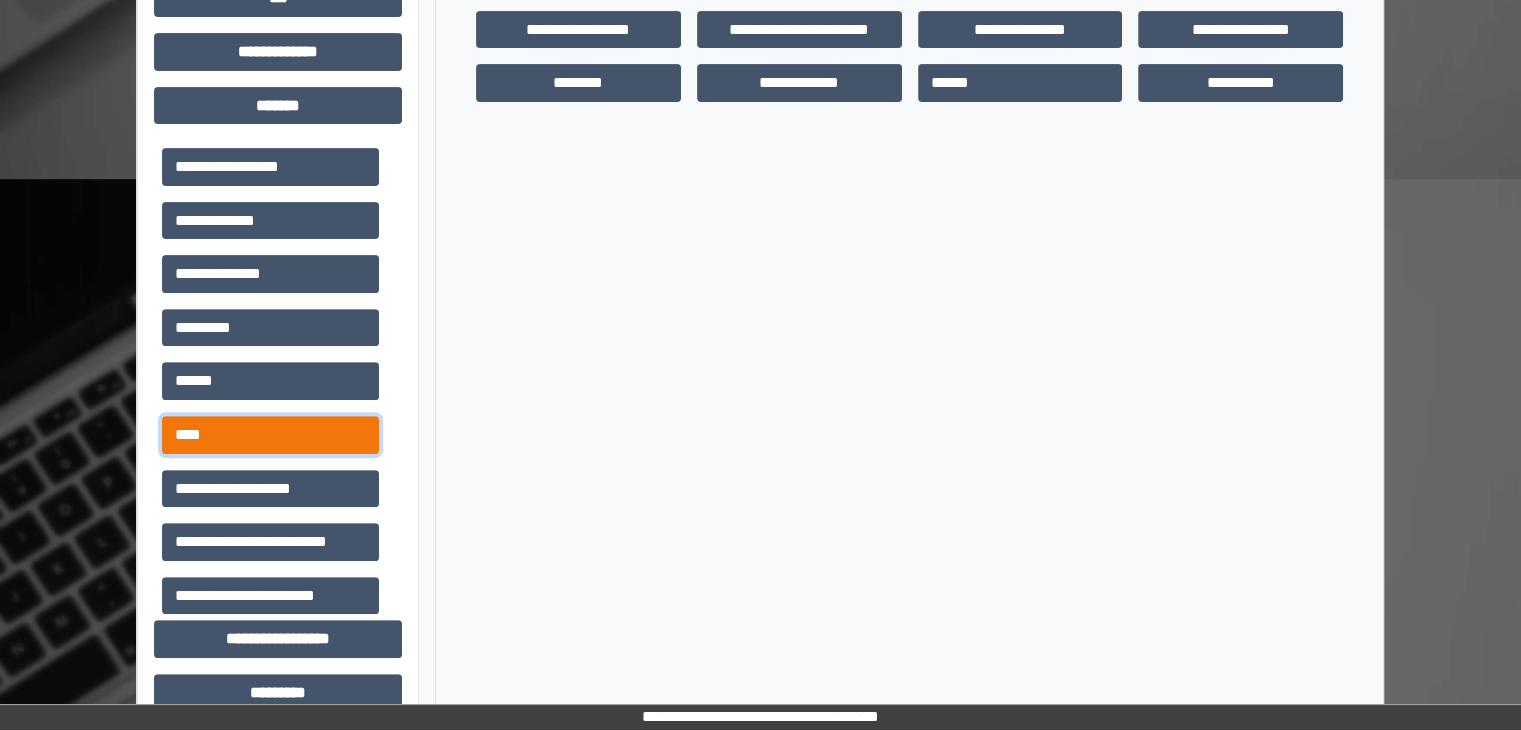 click on "****" at bounding box center [270, 435] 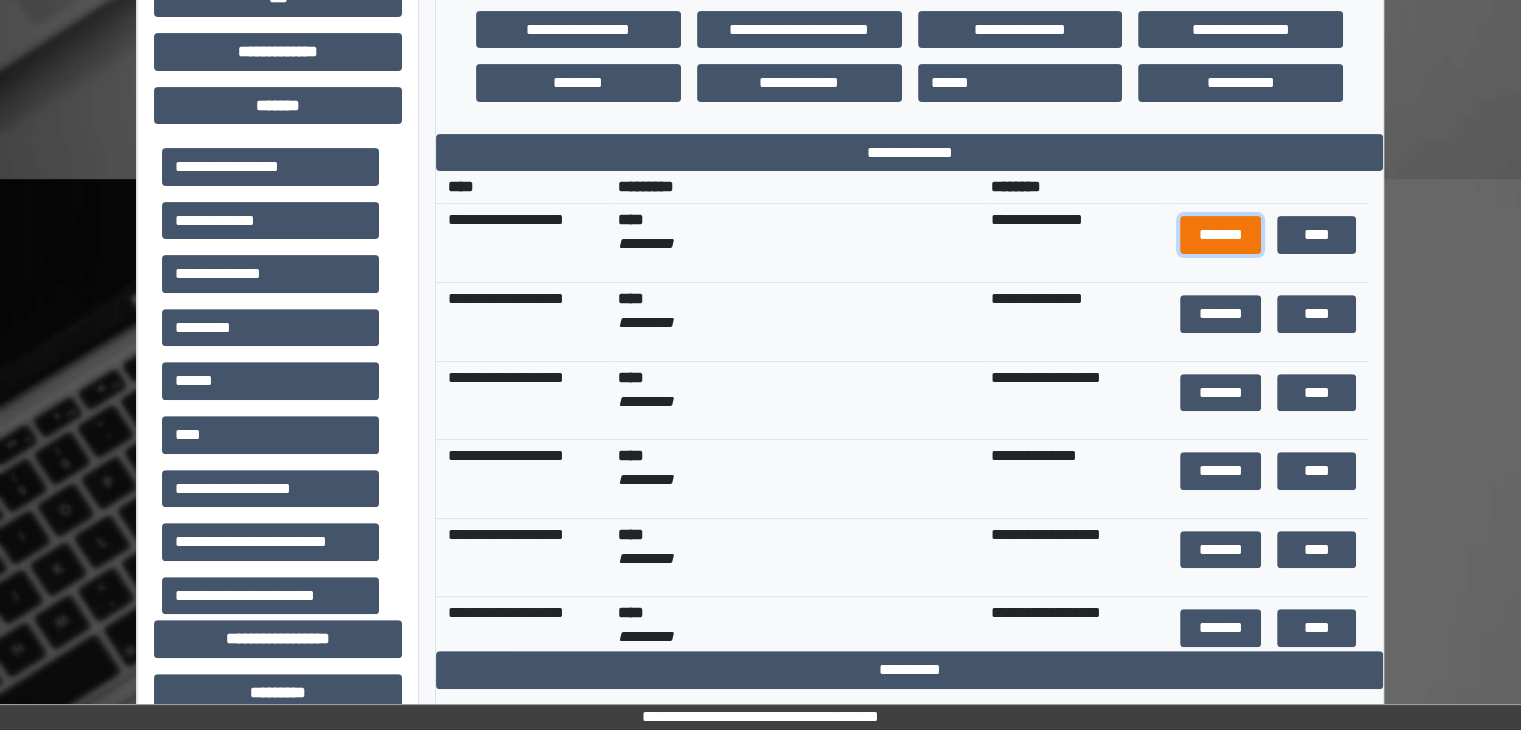 click on "*******" at bounding box center [1220, 235] 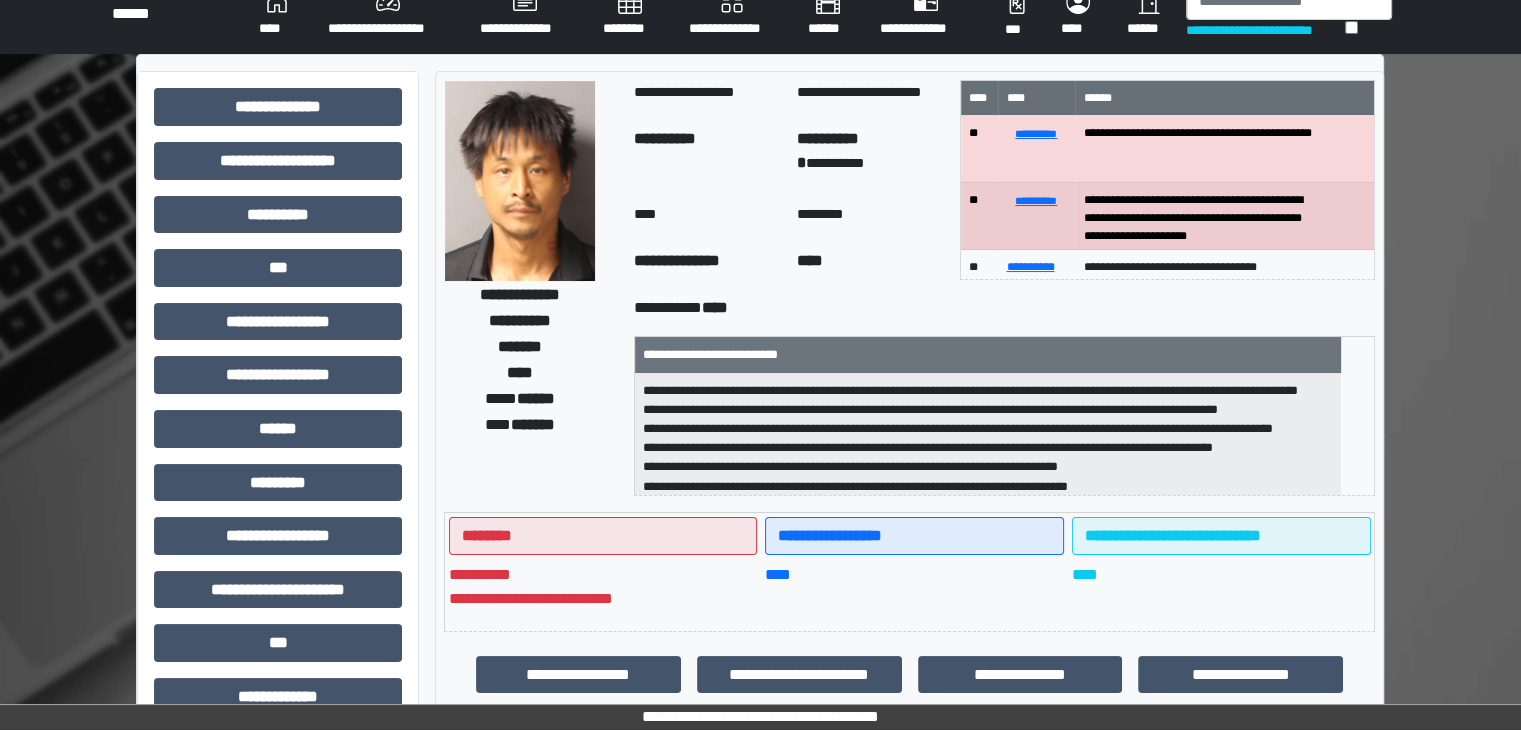 scroll, scrollTop: 0, scrollLeft: 0, axis: both 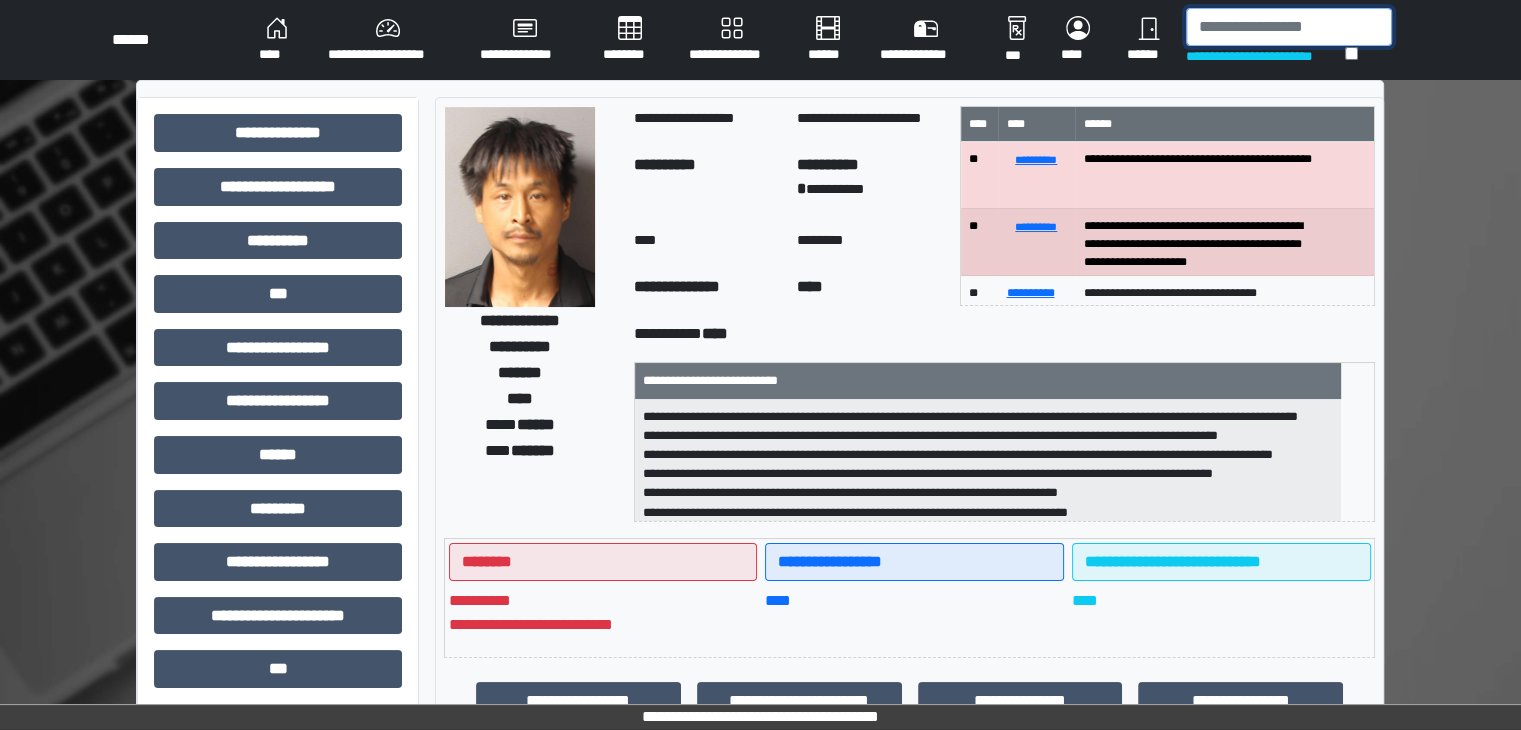 click at bounding box center [1289, 27] 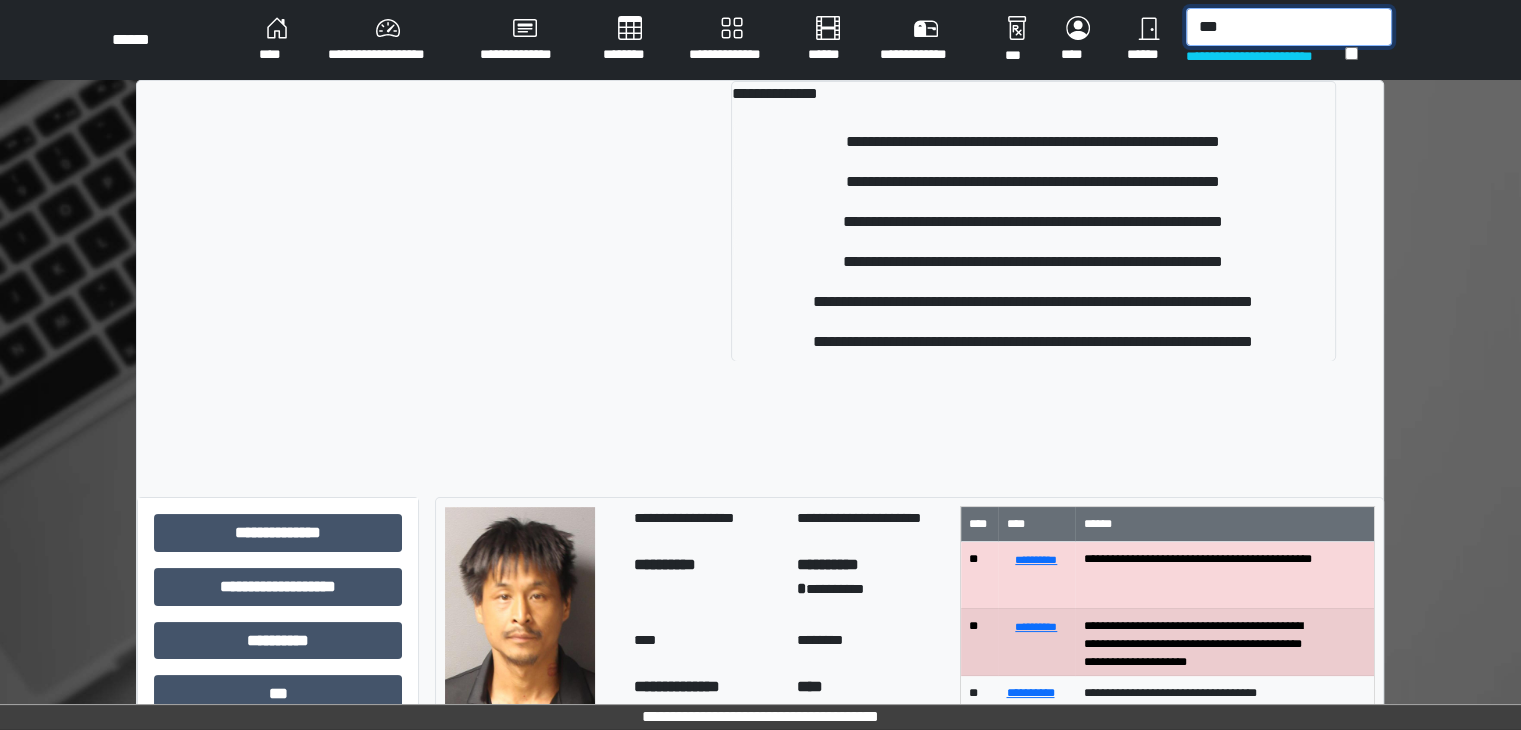type on "***" 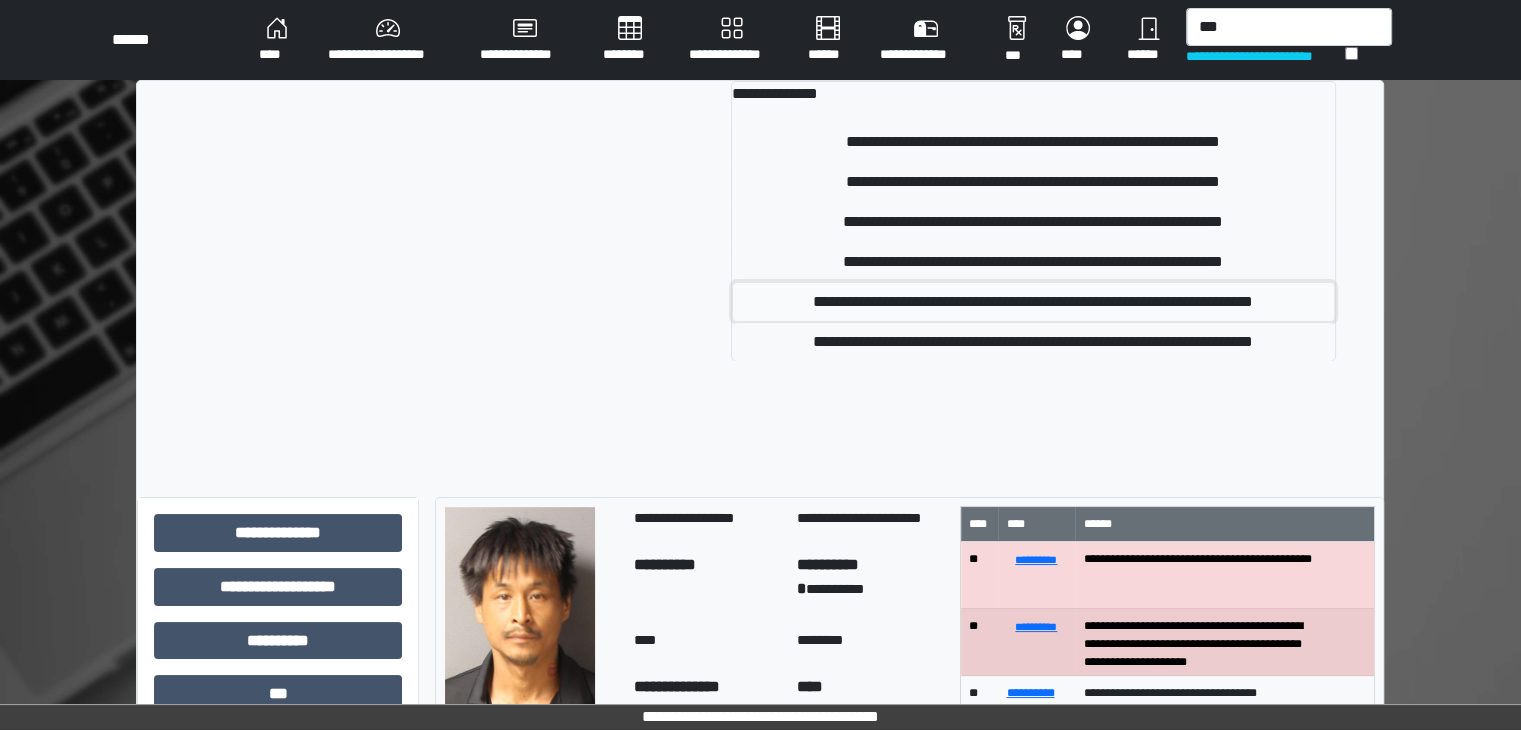 click on "**********" at bounding box center (1033, 302) 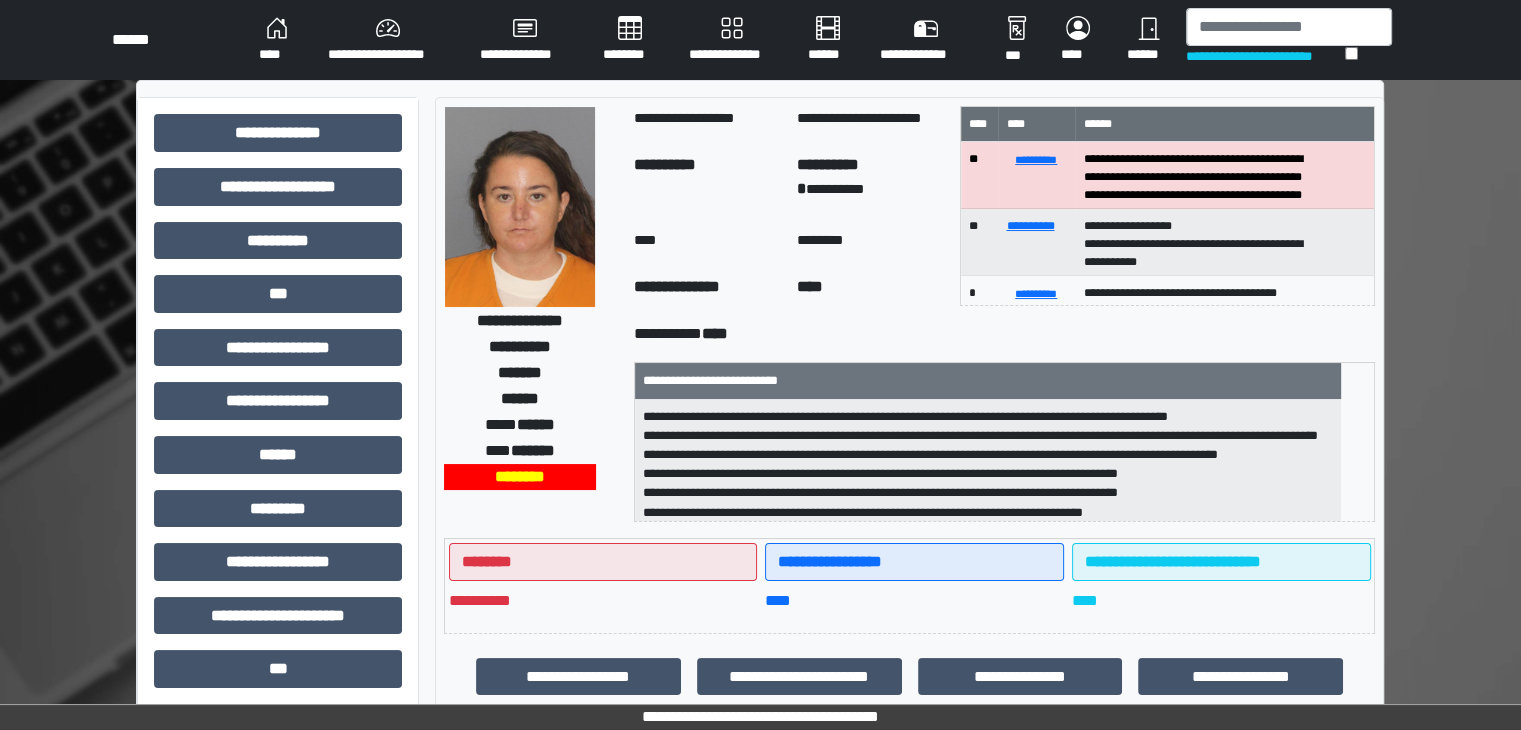 scroll, scrollTop: 1, scrollLeft: 0, axis: vertical 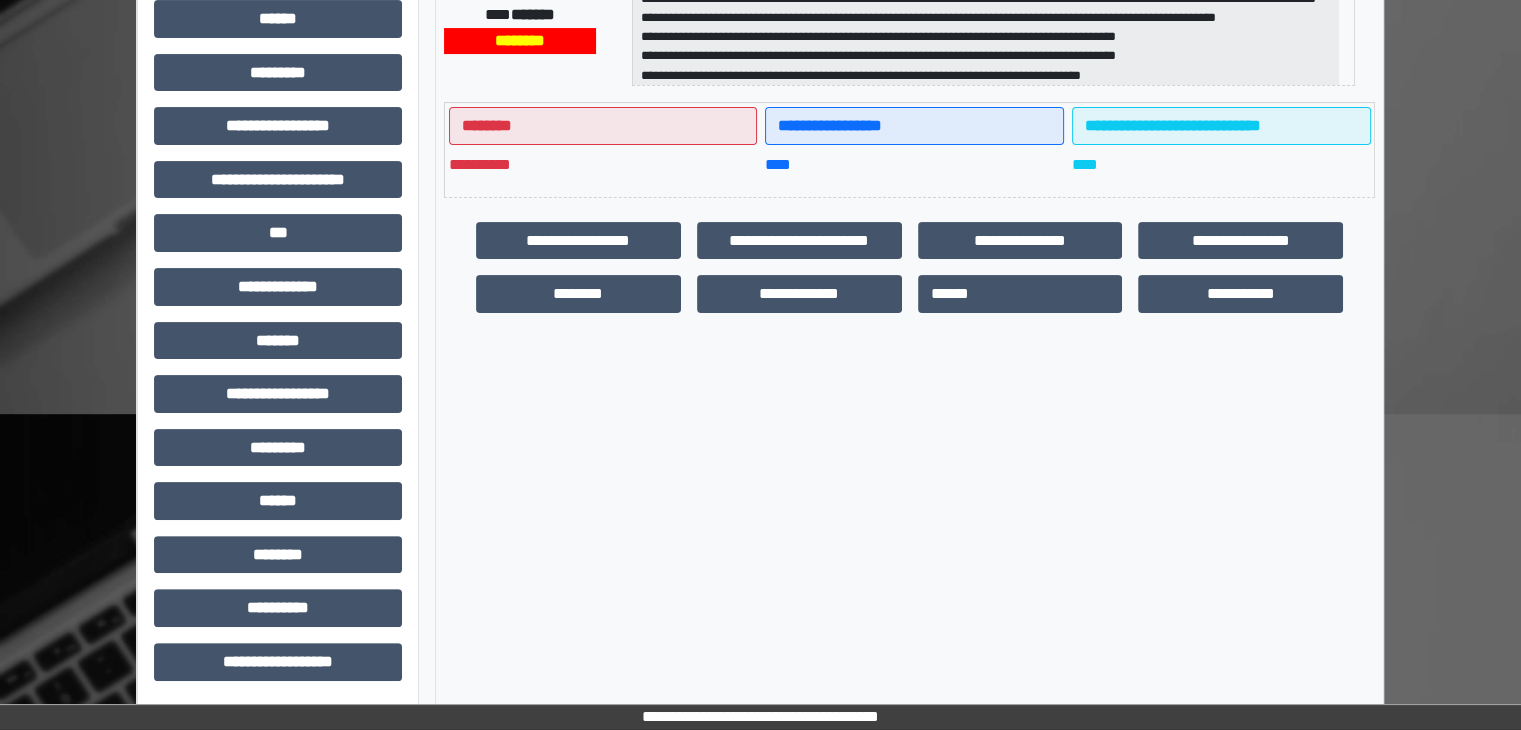 click on "*******" at bounding box center [278, 341] 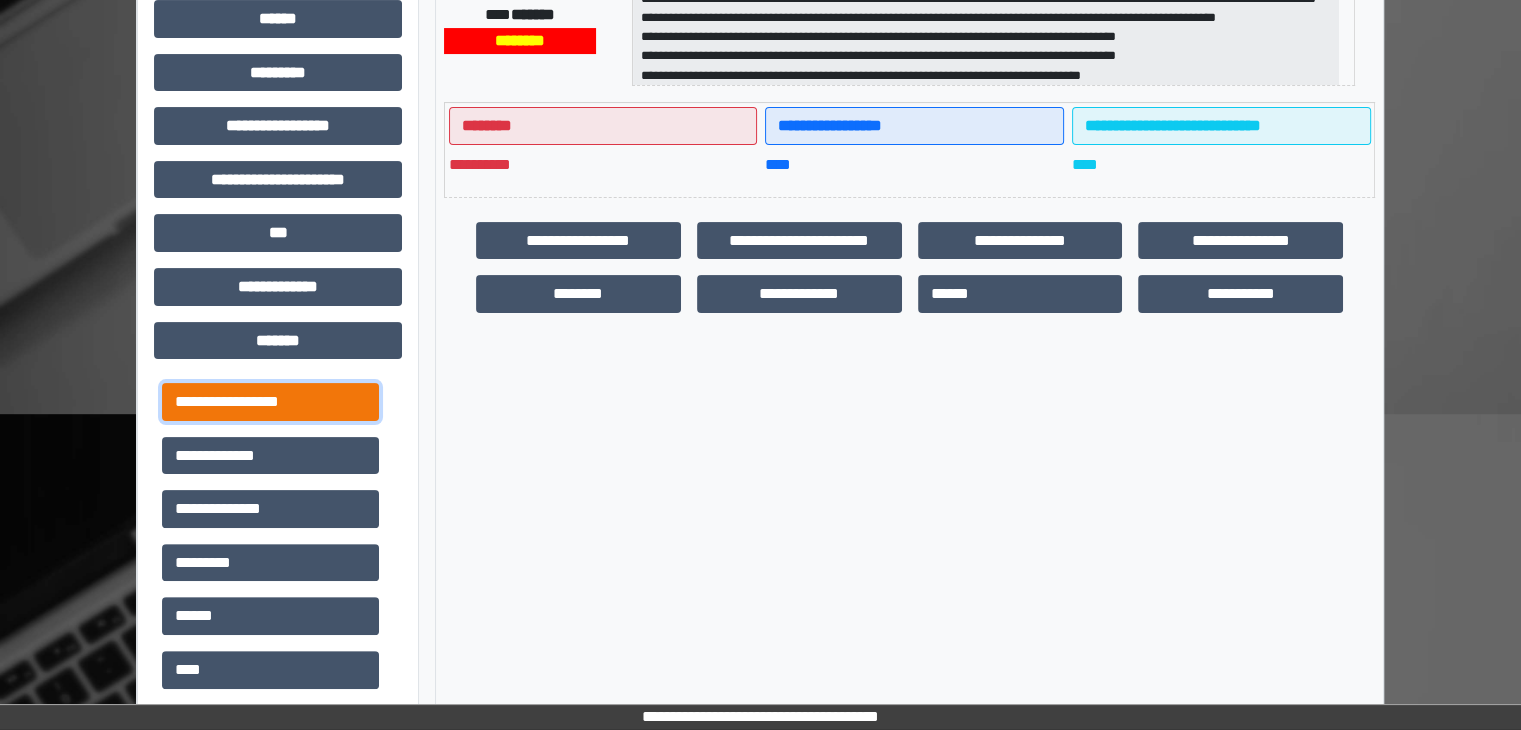 click on "**********" at bounding box center (270, 402) 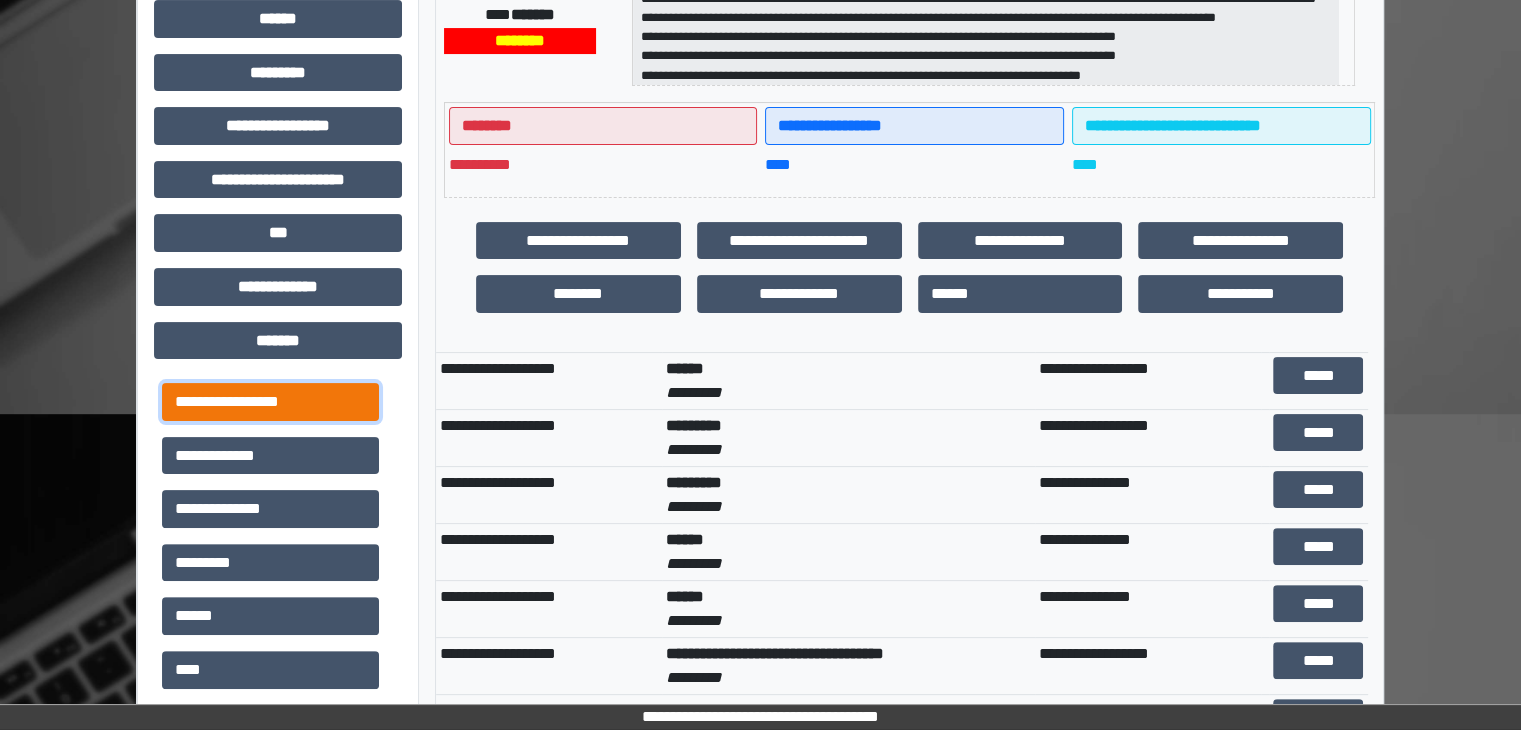 scroll, scrollTop: 0, scrollLeft: 0, axis: both 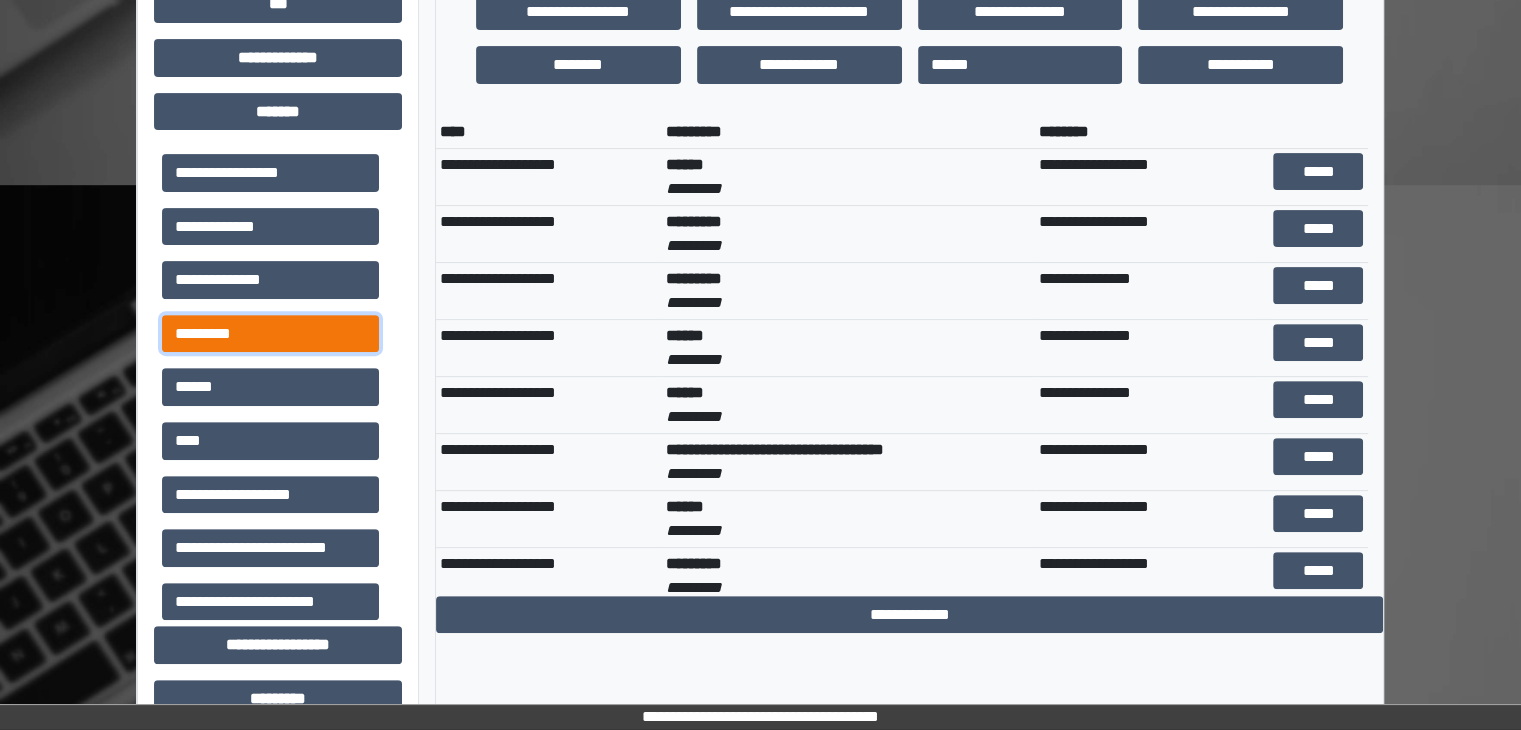 click on "*********" at bounding box center [270, 334] 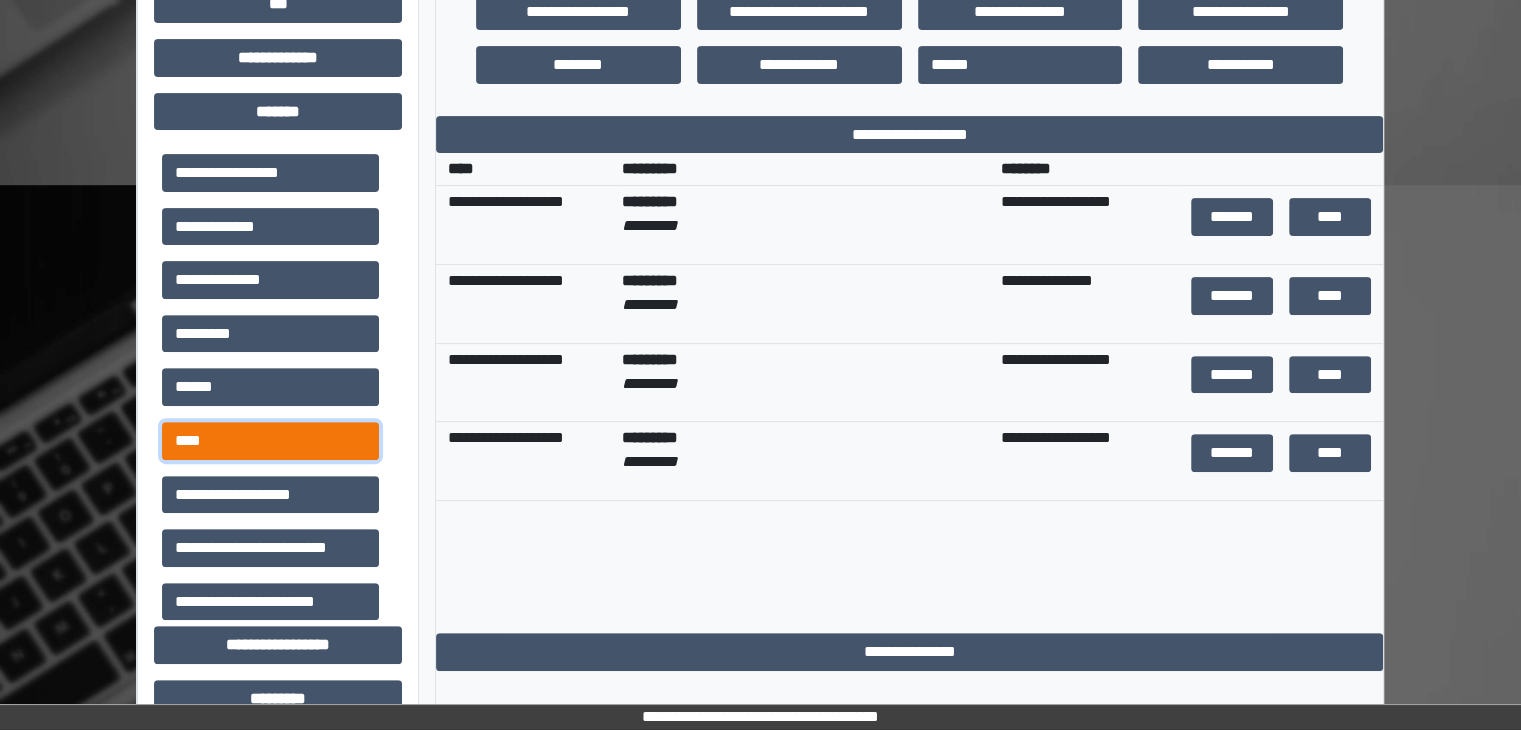 click on "****" at bounding box center [270, 441] 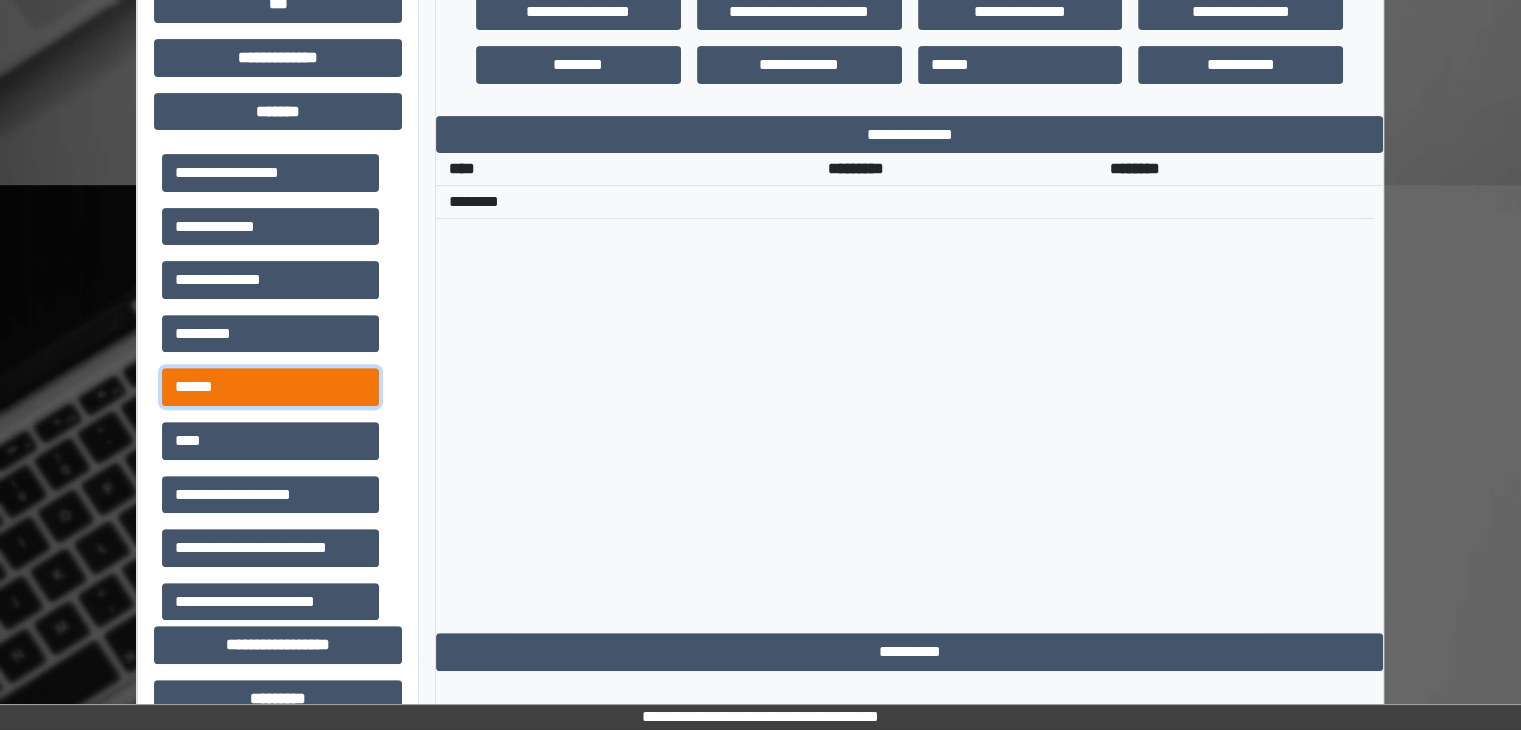 click on "******" at bounding box center (270, 387) 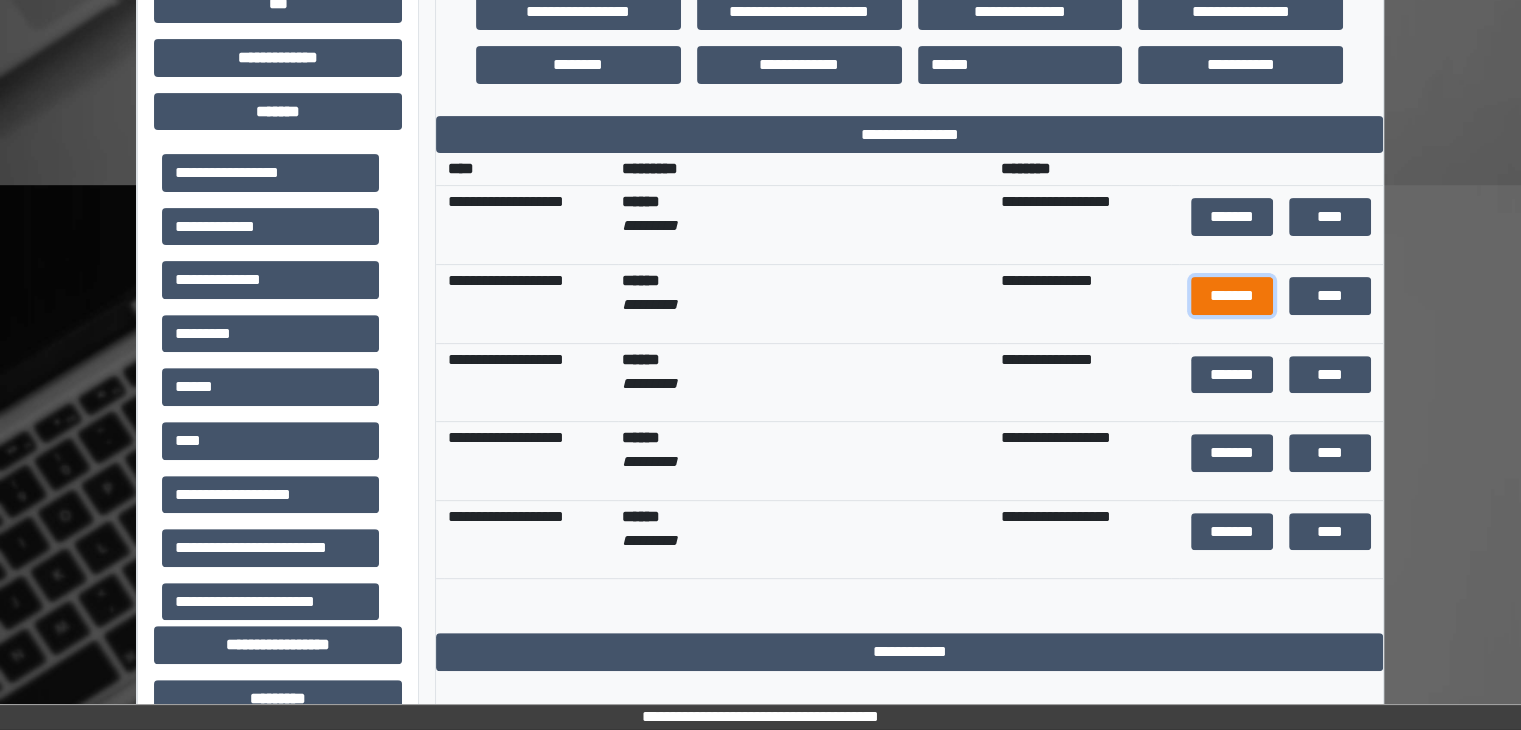 click on "*******" at bounding box center [1232, 296] 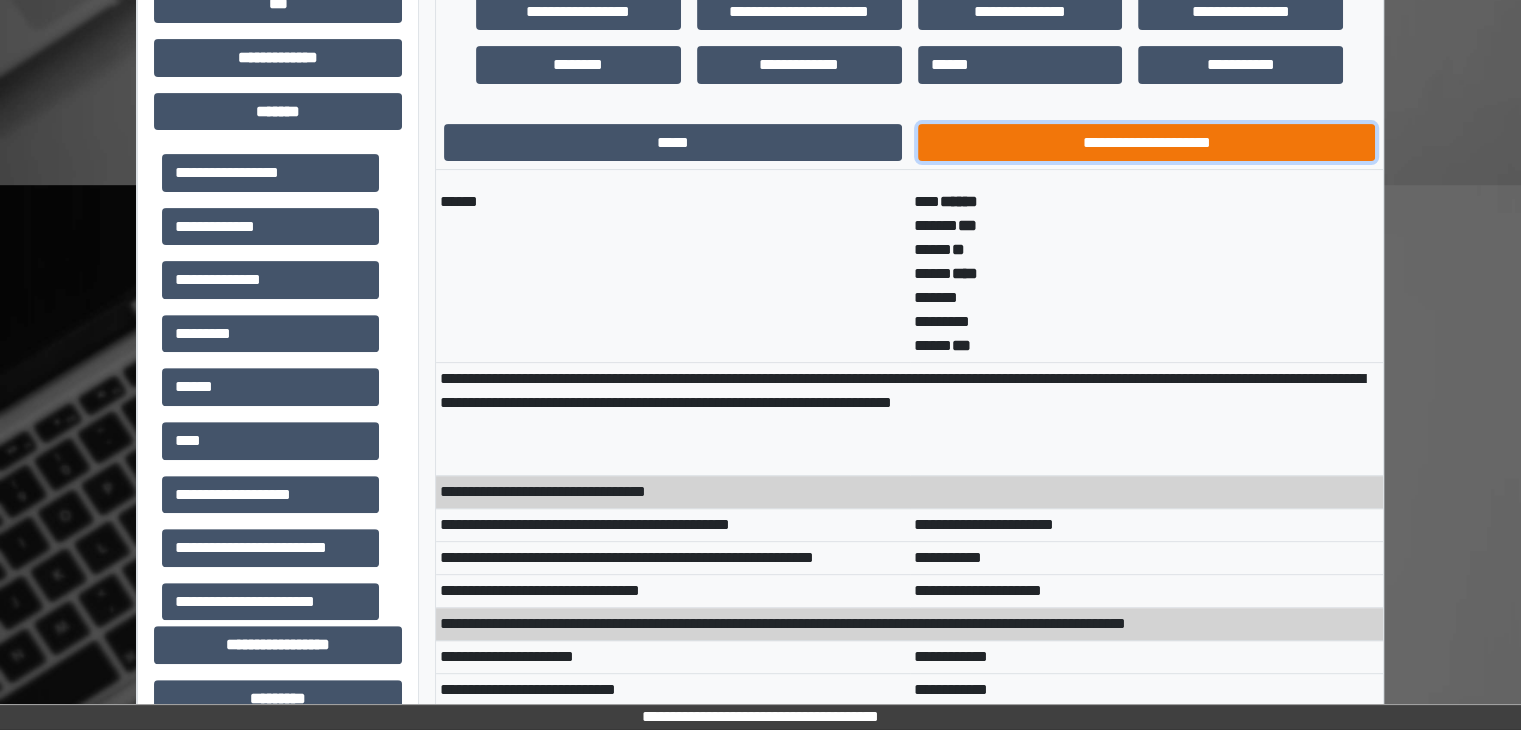 click on "**********" at bounding box center [1147, 143] 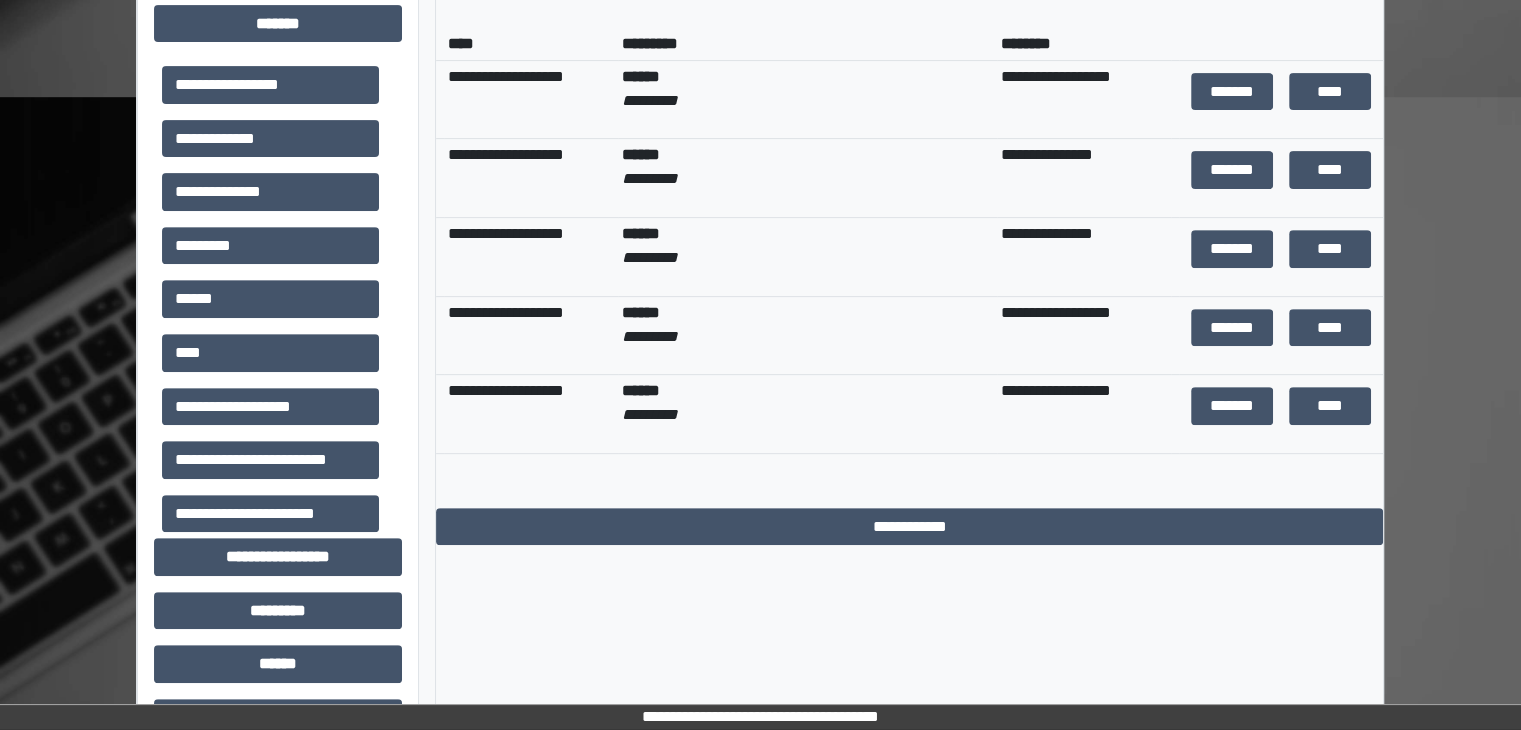 scroll, scrollTop: 752, scrollLeft: 0, axis: vertical 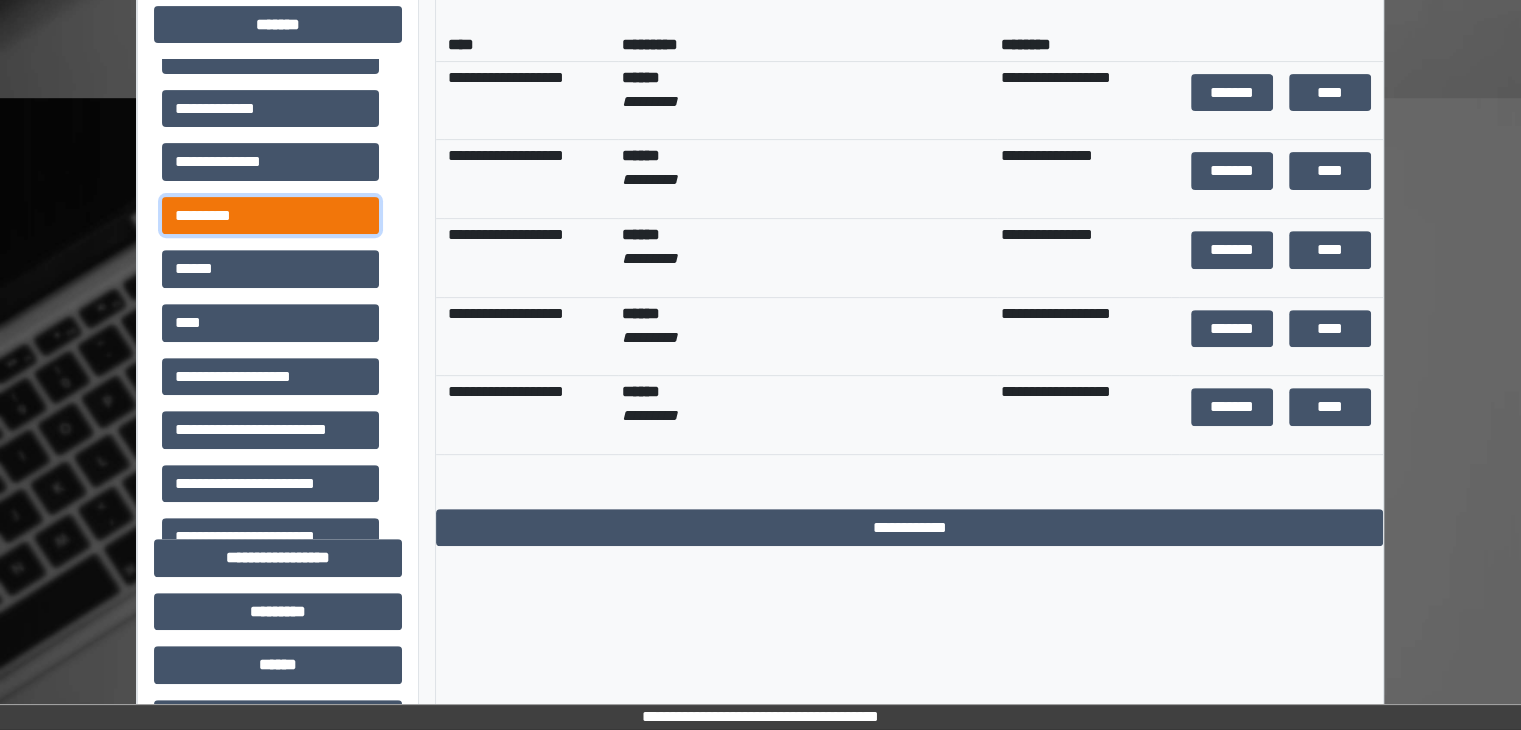 click on "*********" at bounding box center (270, 216) 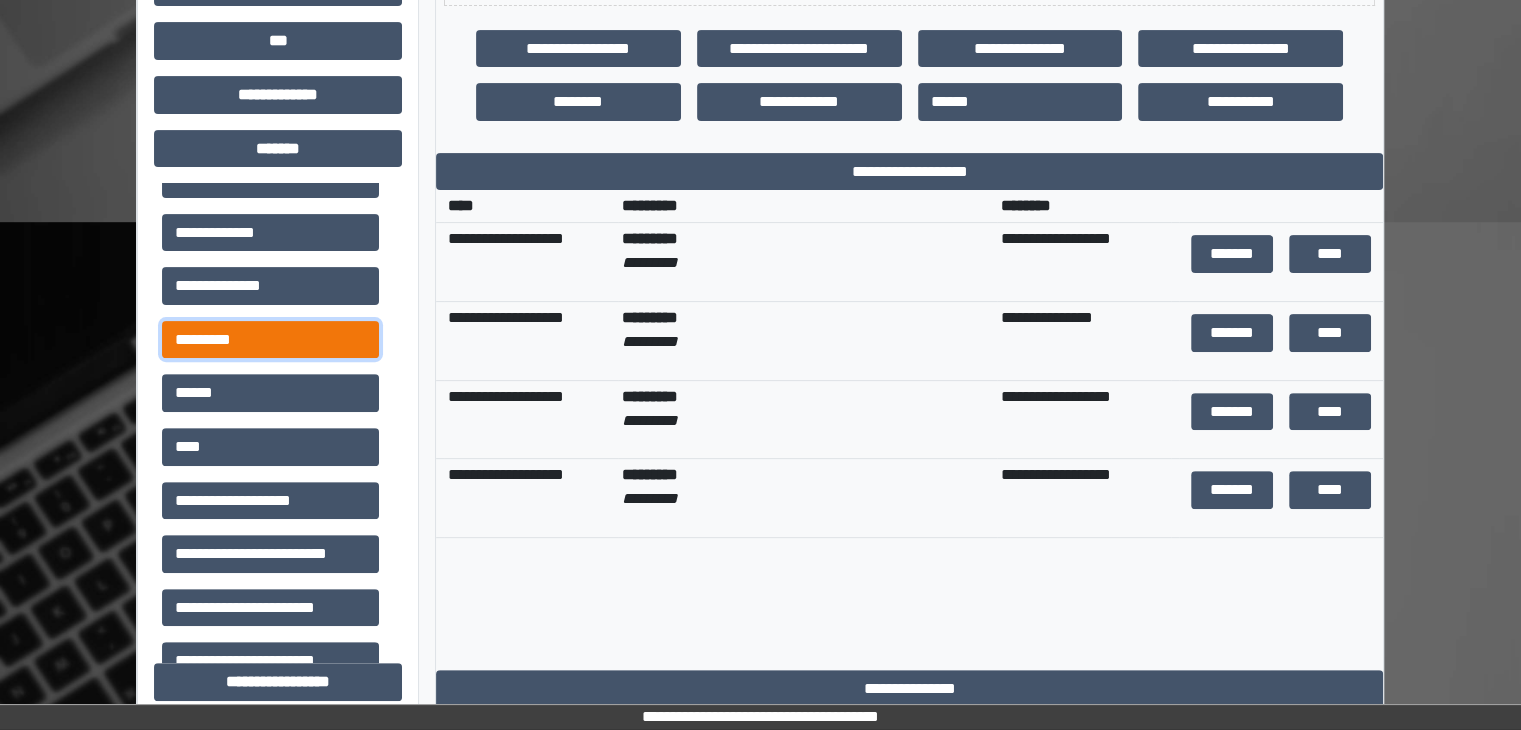 scroll, scrollTop: 636, scrollLeft: 0, axis: vertical 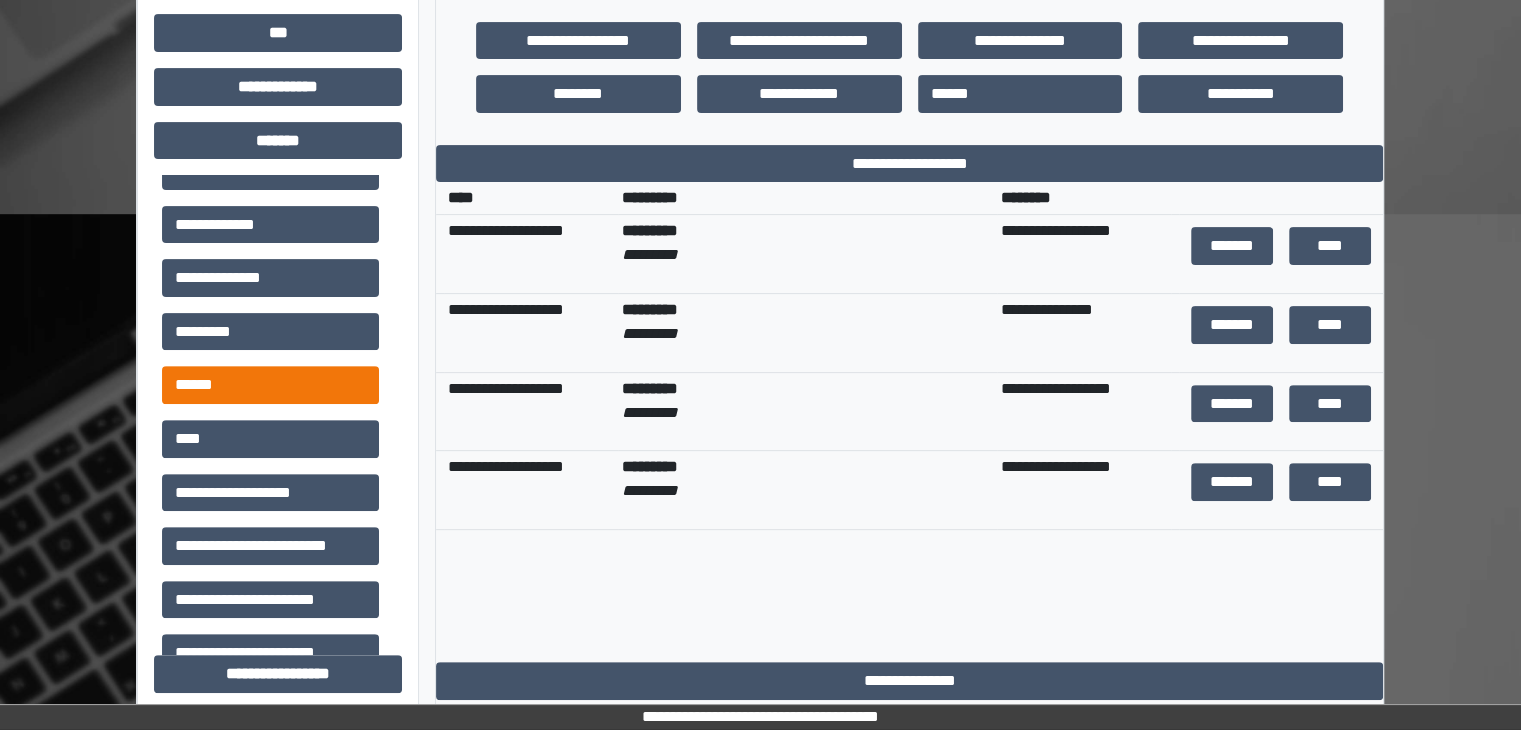 click on "******" at bounding box center [270, 385] 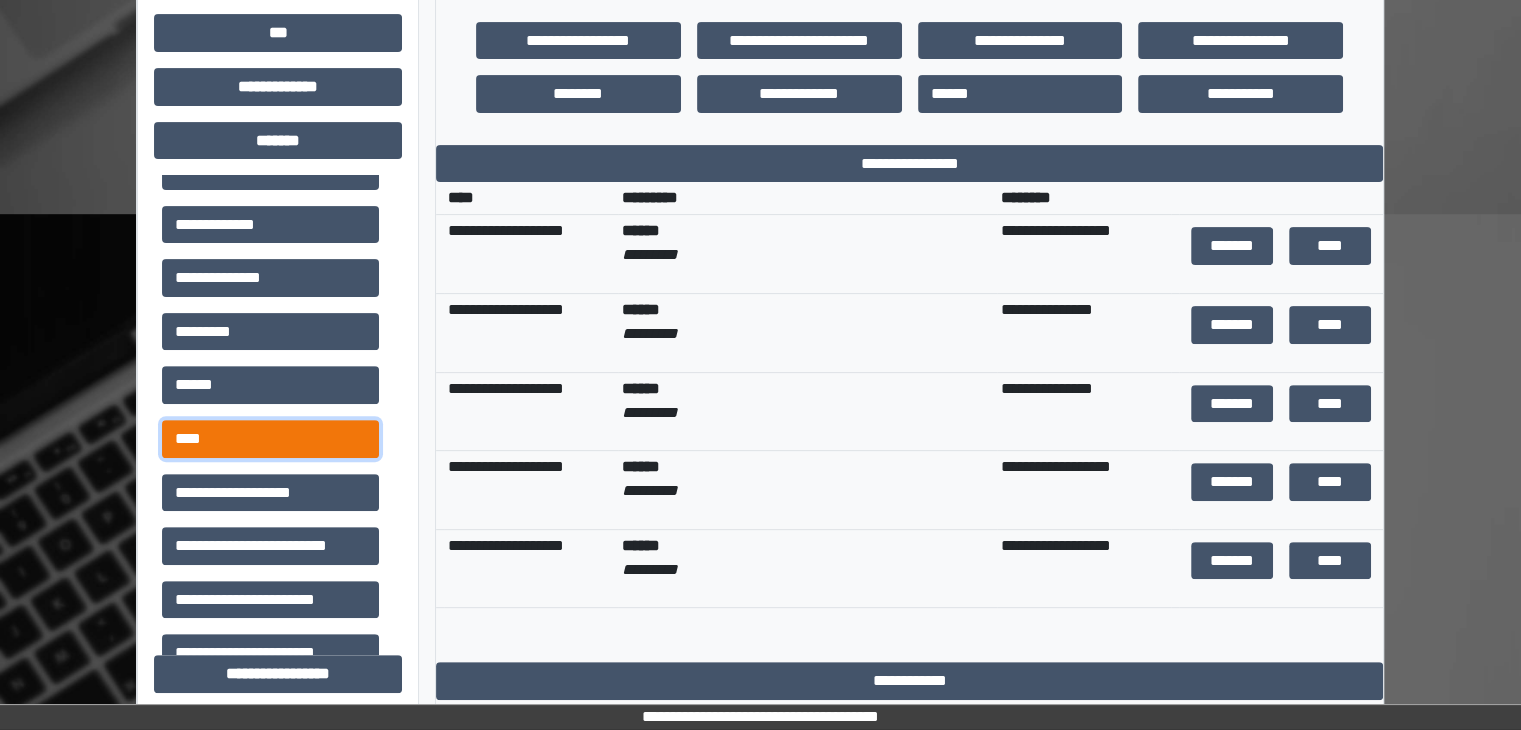click on "****" at bounding box center (270, 439) 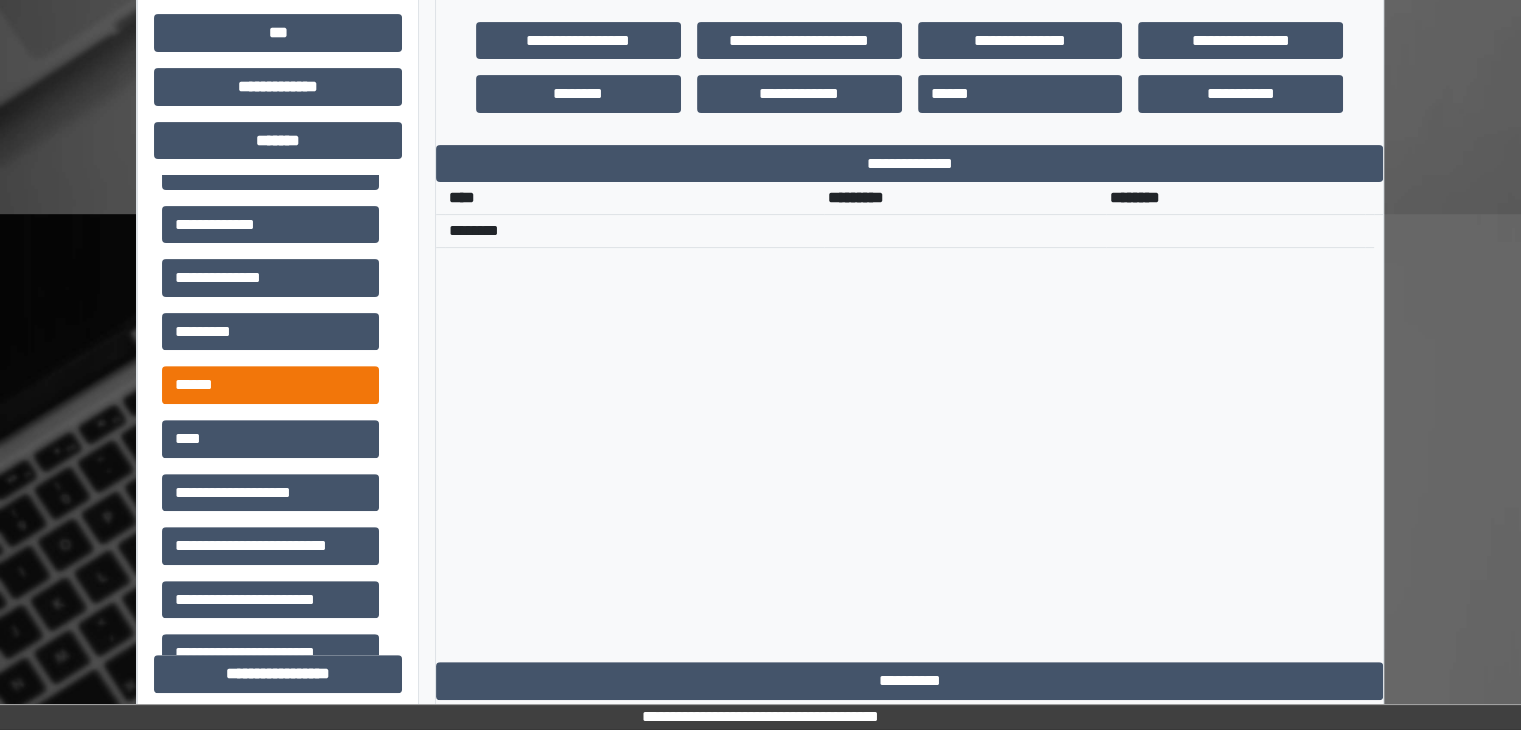 click on "******" at bounding box center [270, 385] 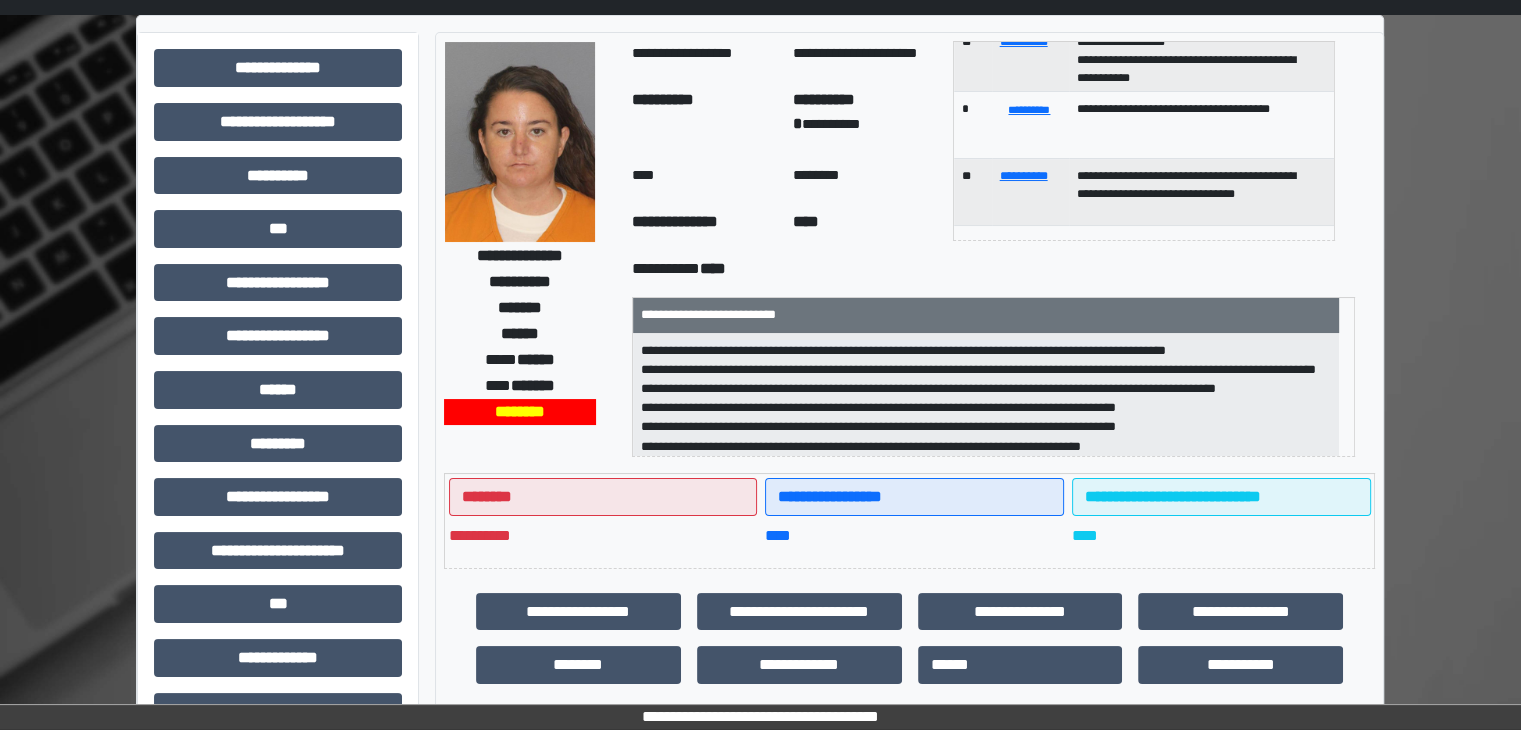 scroll, scrollTop: 0, scrollLeft: 0, axis: both 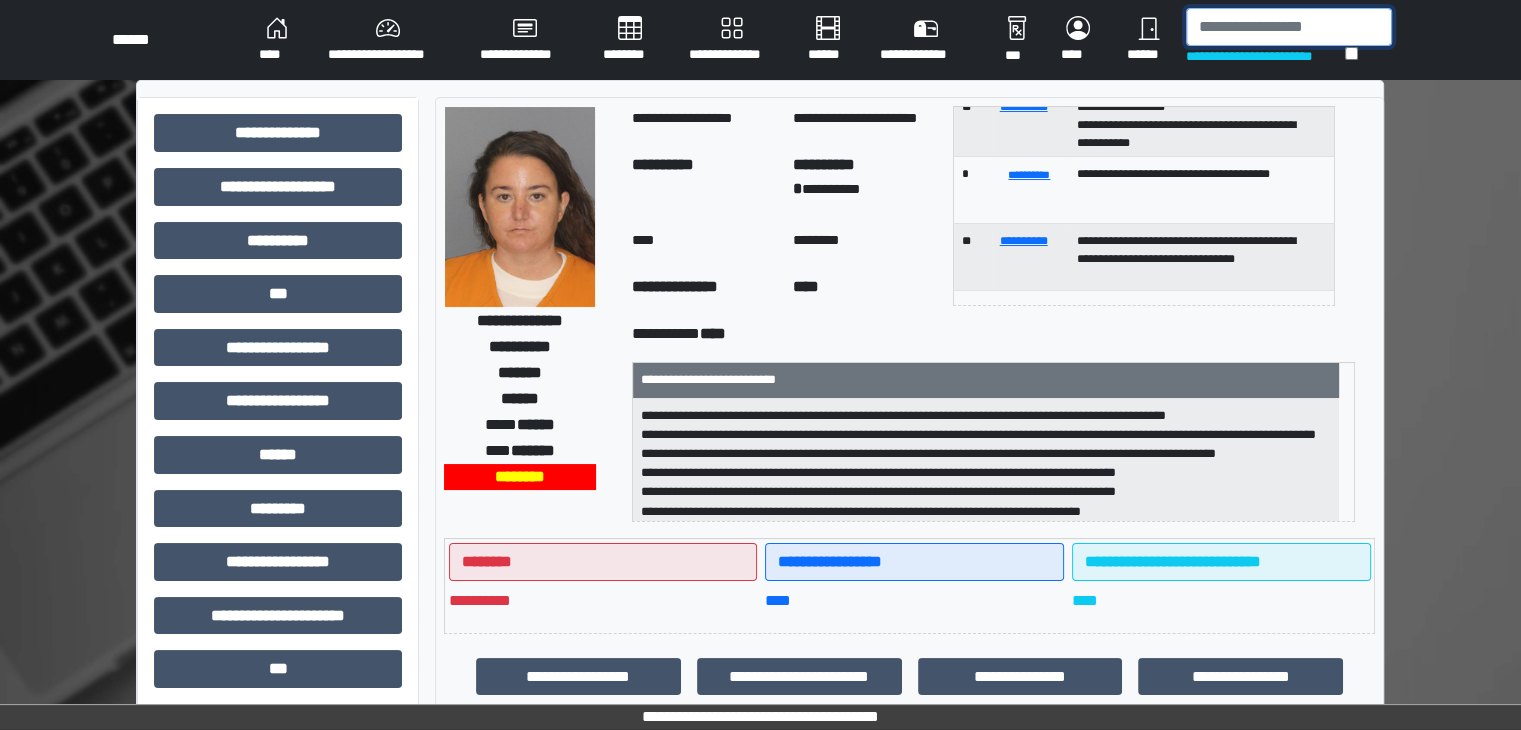 click at bounding box center (1289, 27) 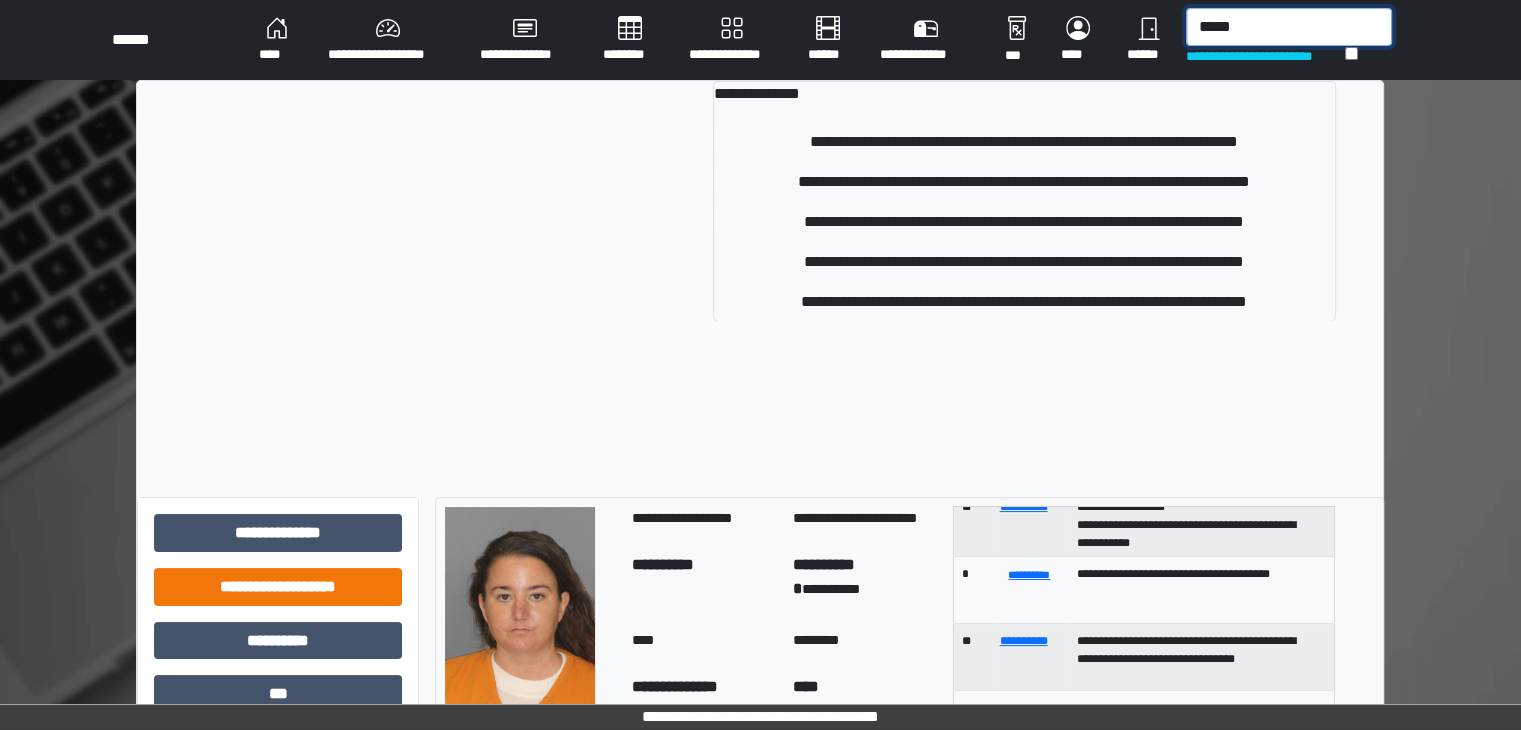 type on "*****" 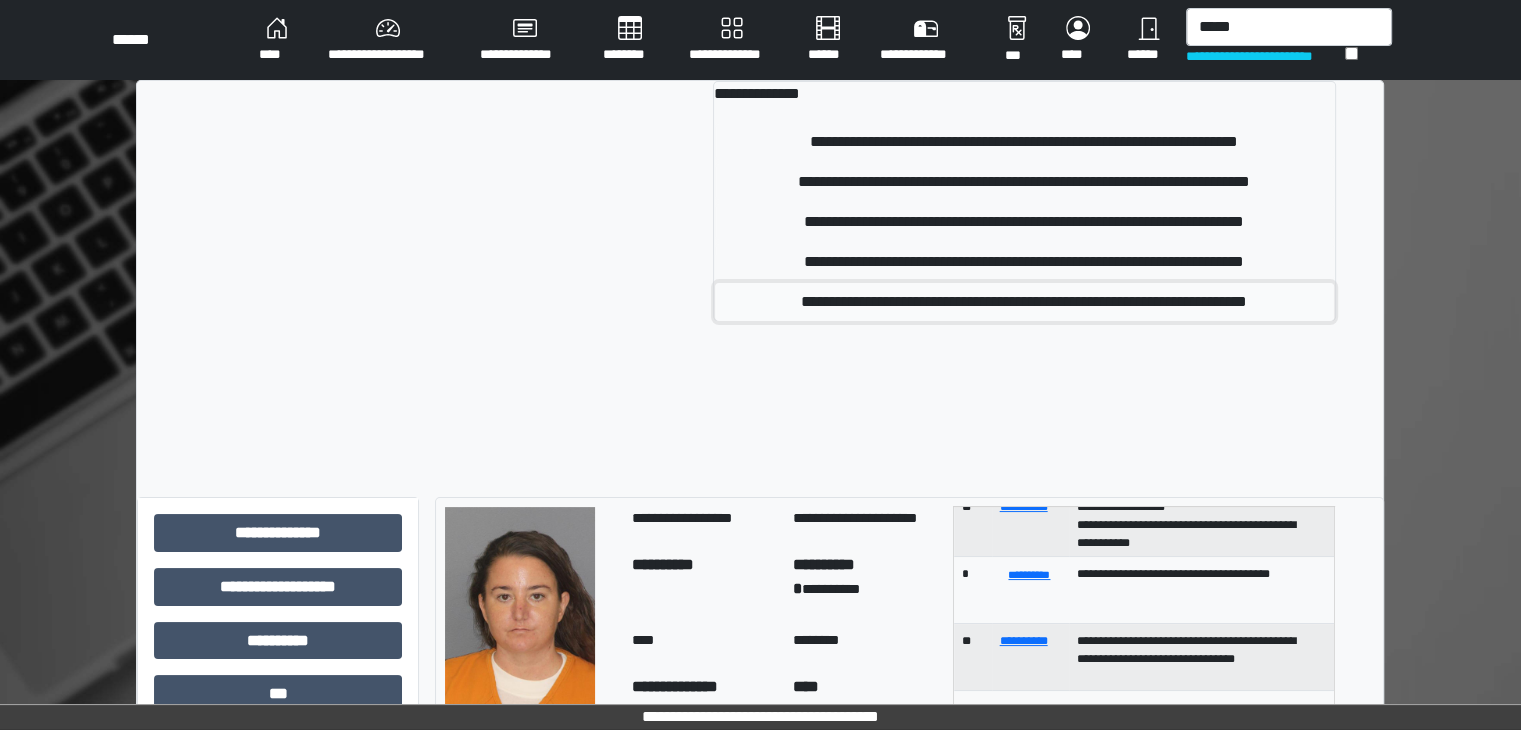 click on "**********" at bounding box center [1024, 302] 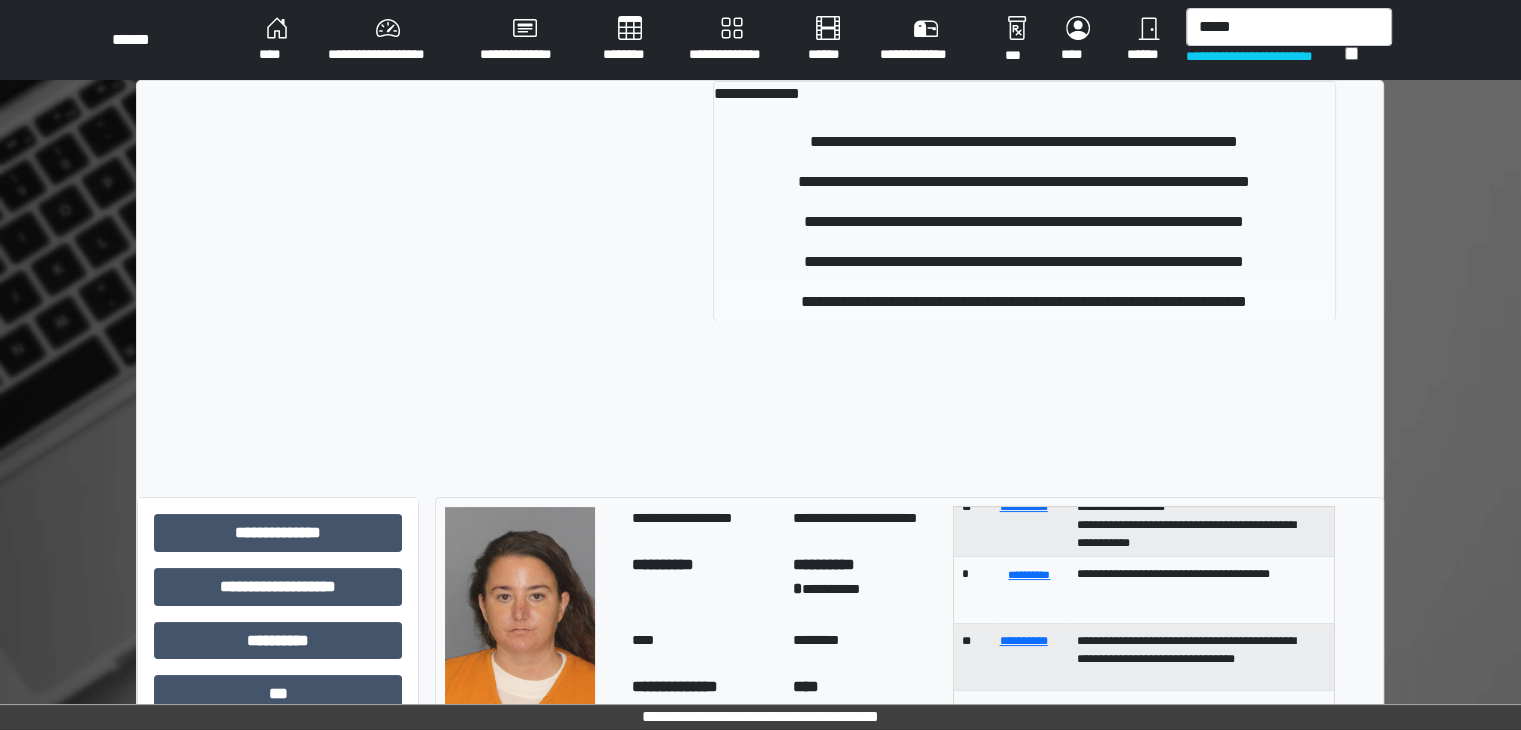 type 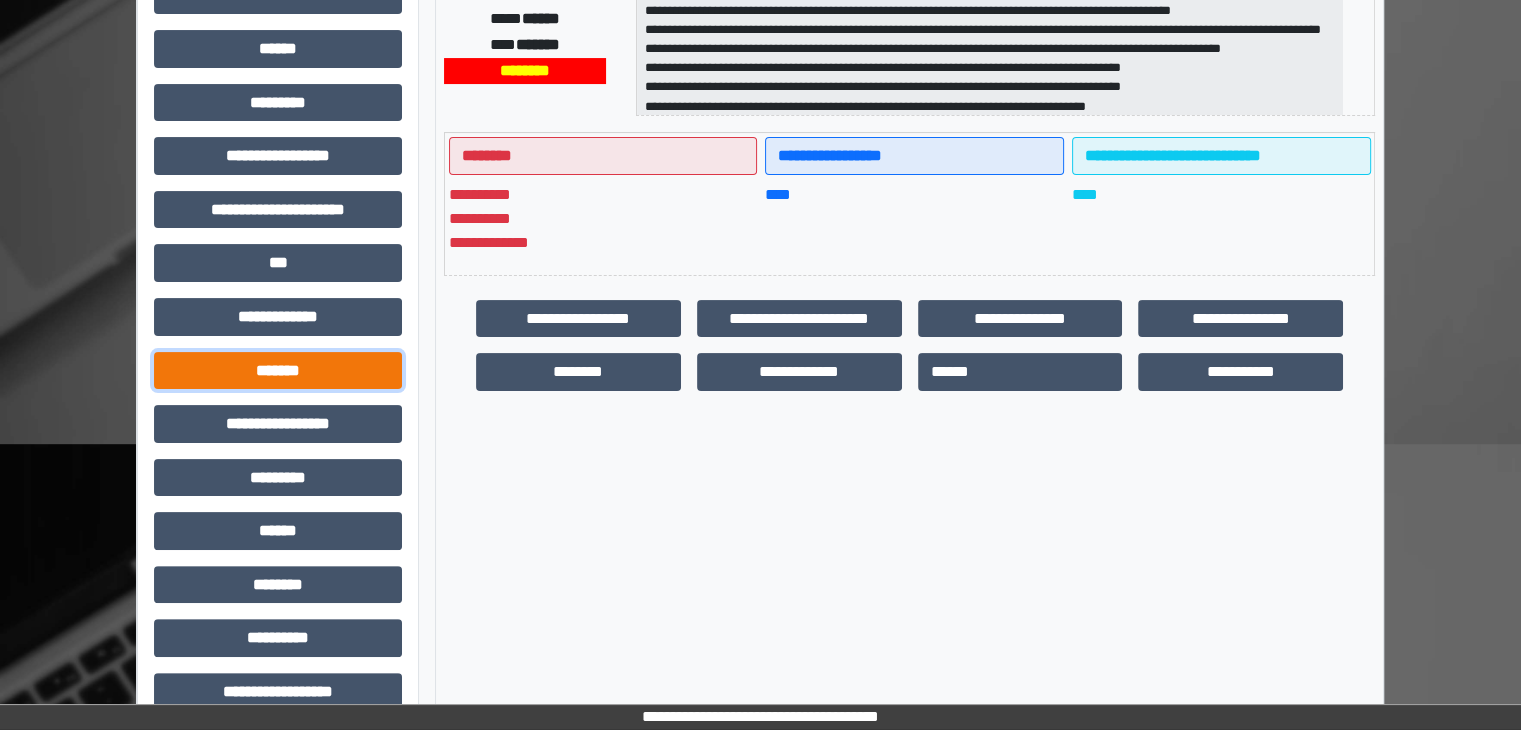 click on "*******" at bounding box center (278, 371) 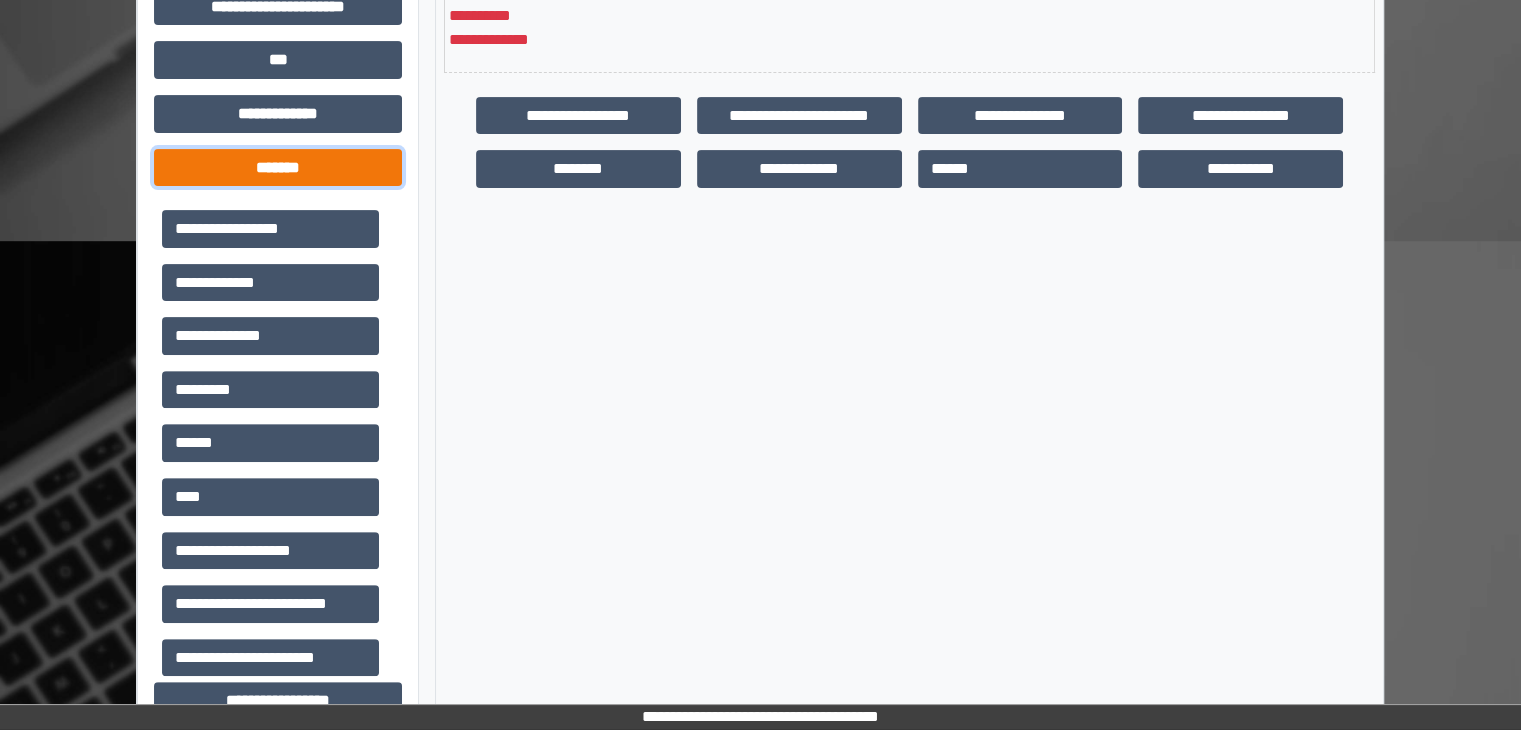 scroll, scrollTop: 616, scrollLeft: 0, axis: vertical 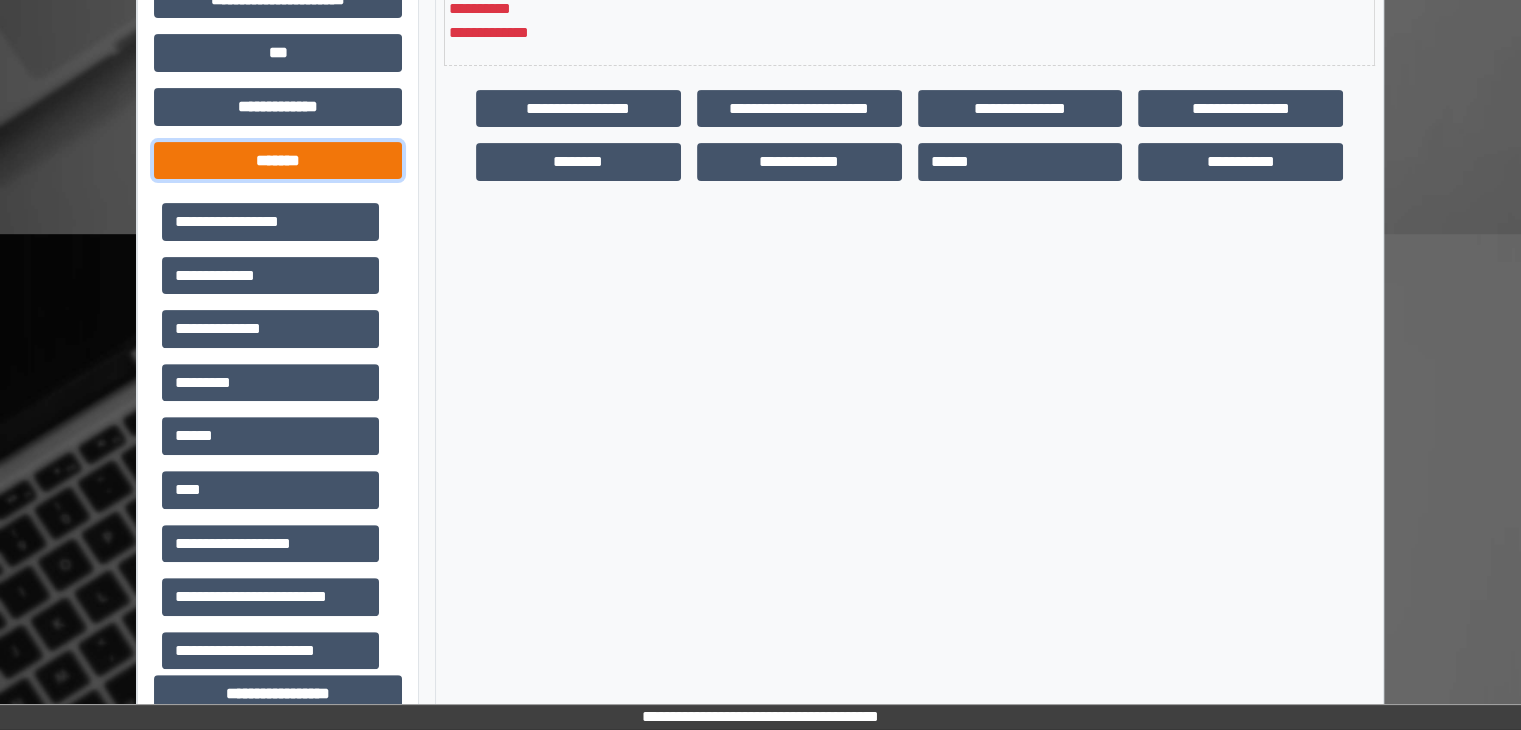 click on "****" at bounding box center [270, 490] 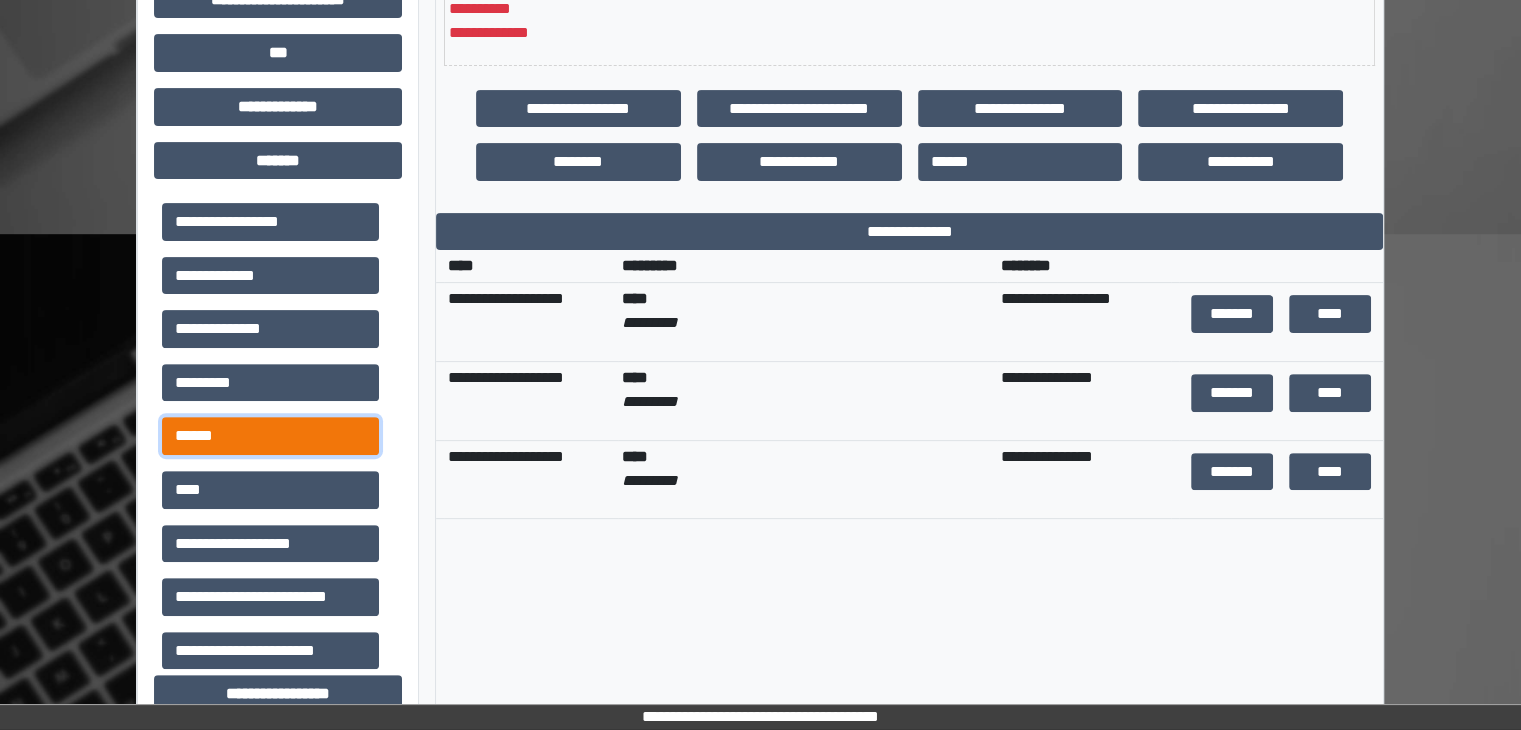 click on "******" at bounding box center [270, 436] 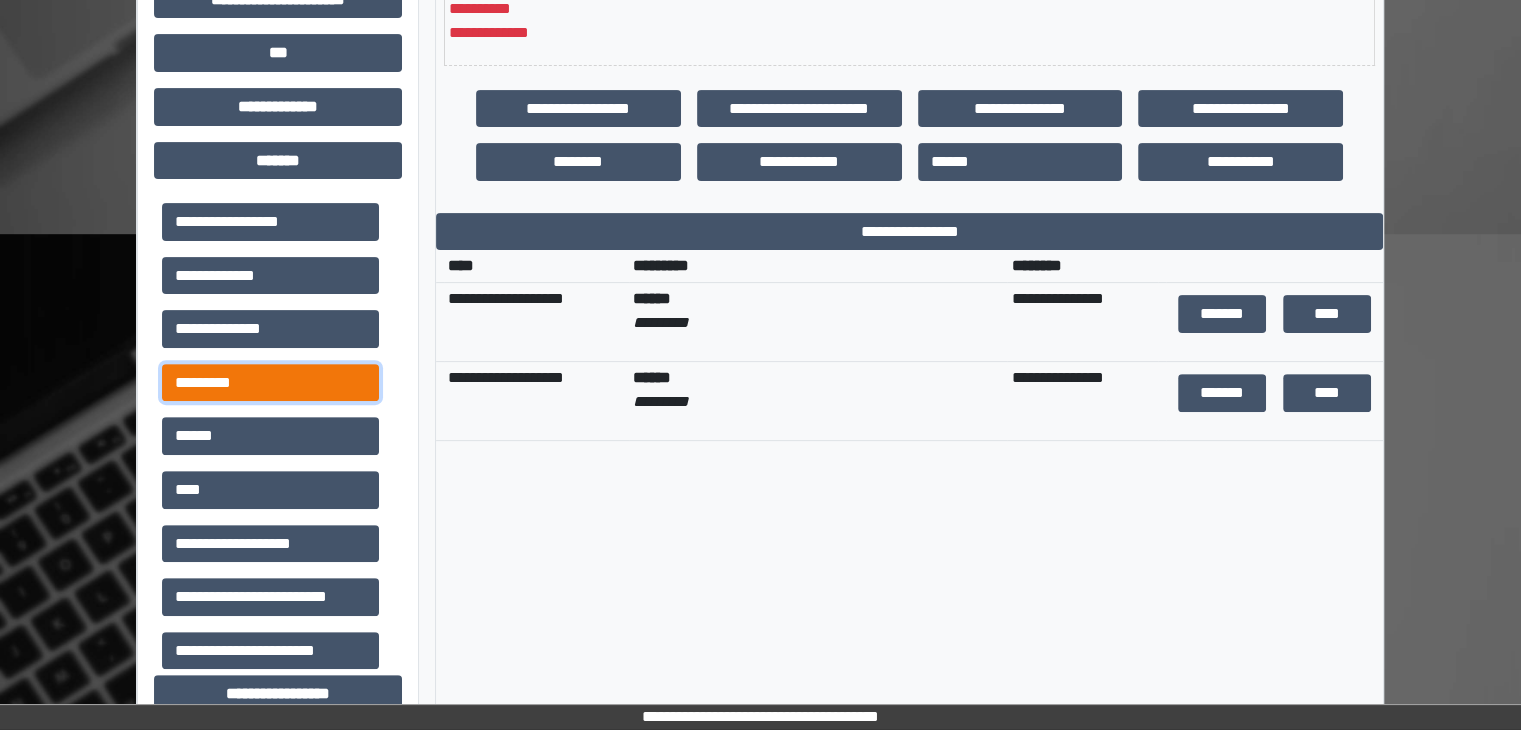 click on "*********" at bounding box center (270, 383) 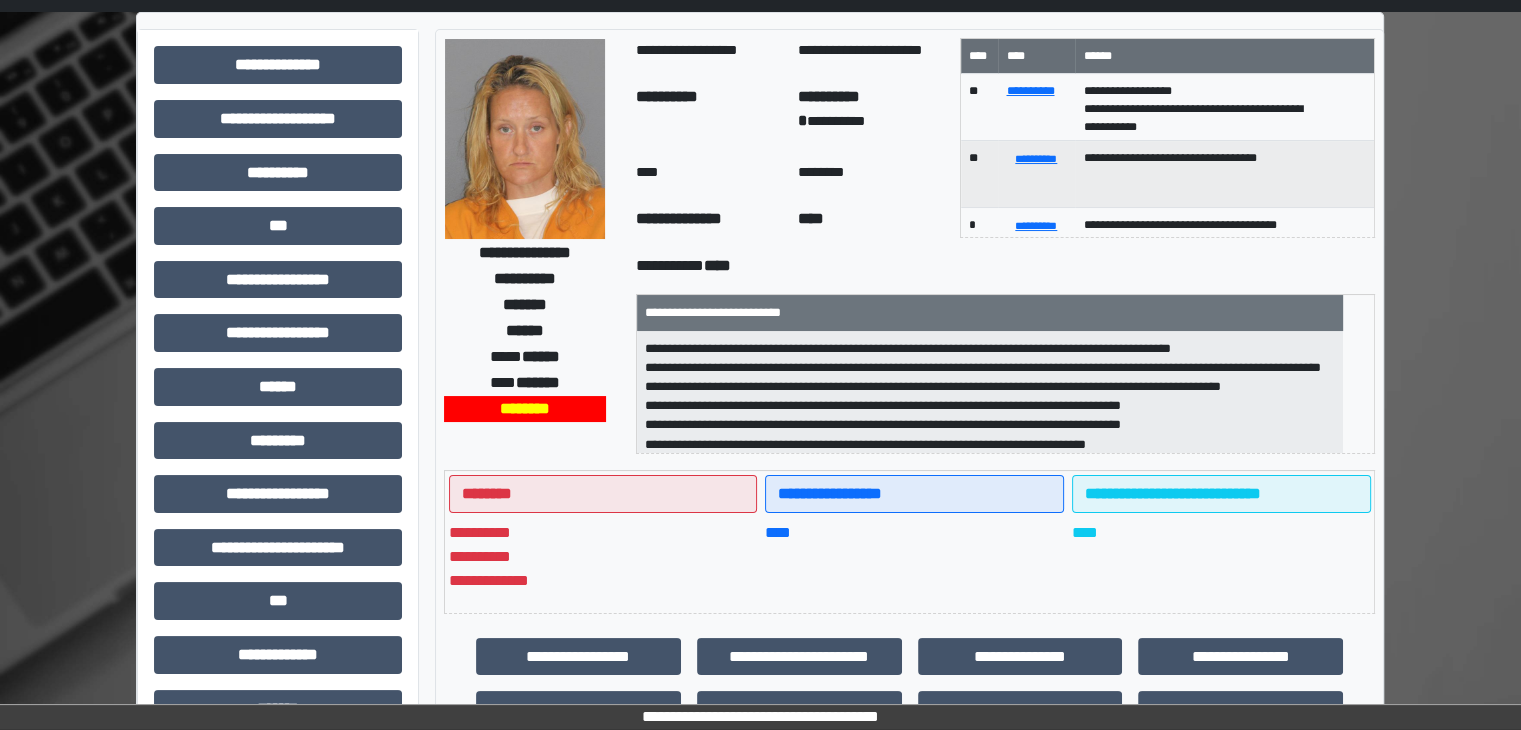 scroll, scrollTop: 0, scrollLeft: 0, axis: both 